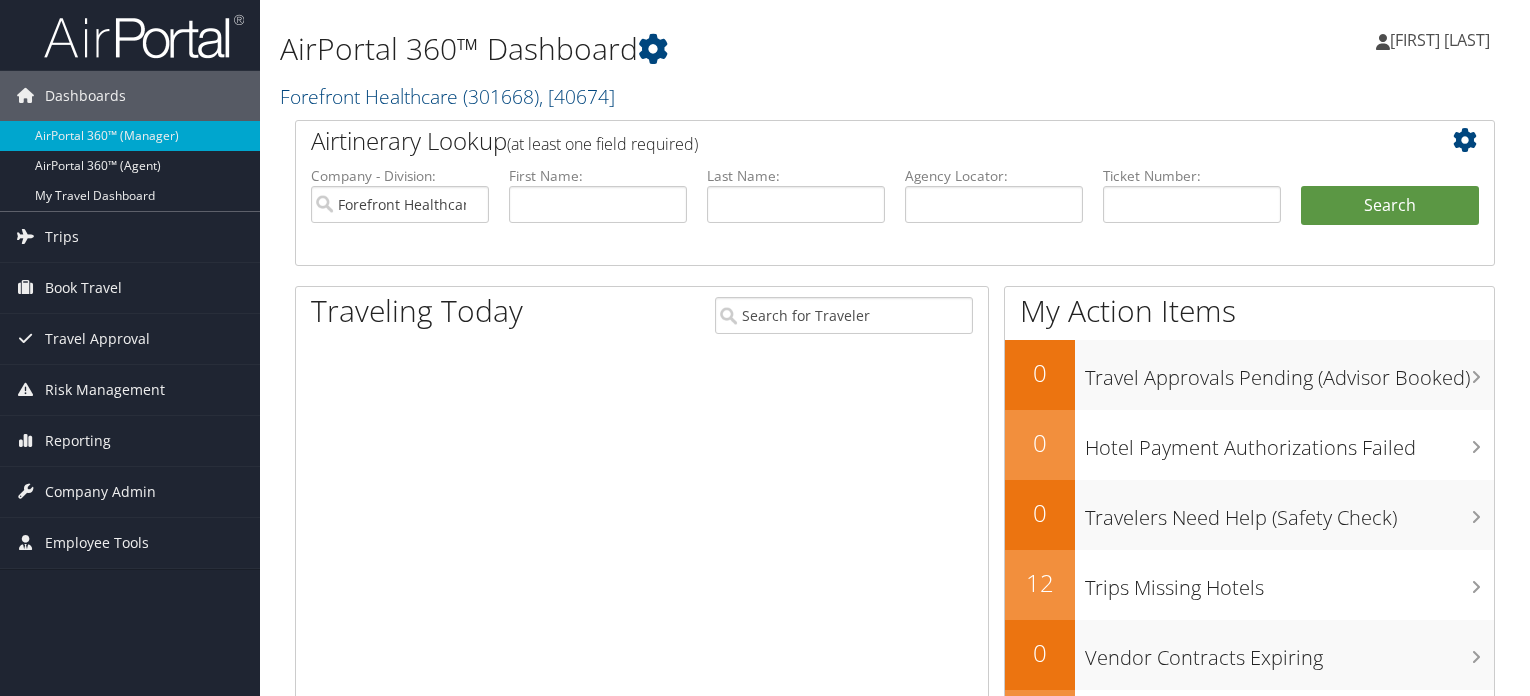 scroll, scrollTop: 0, scrollLeft: 0, axis: both 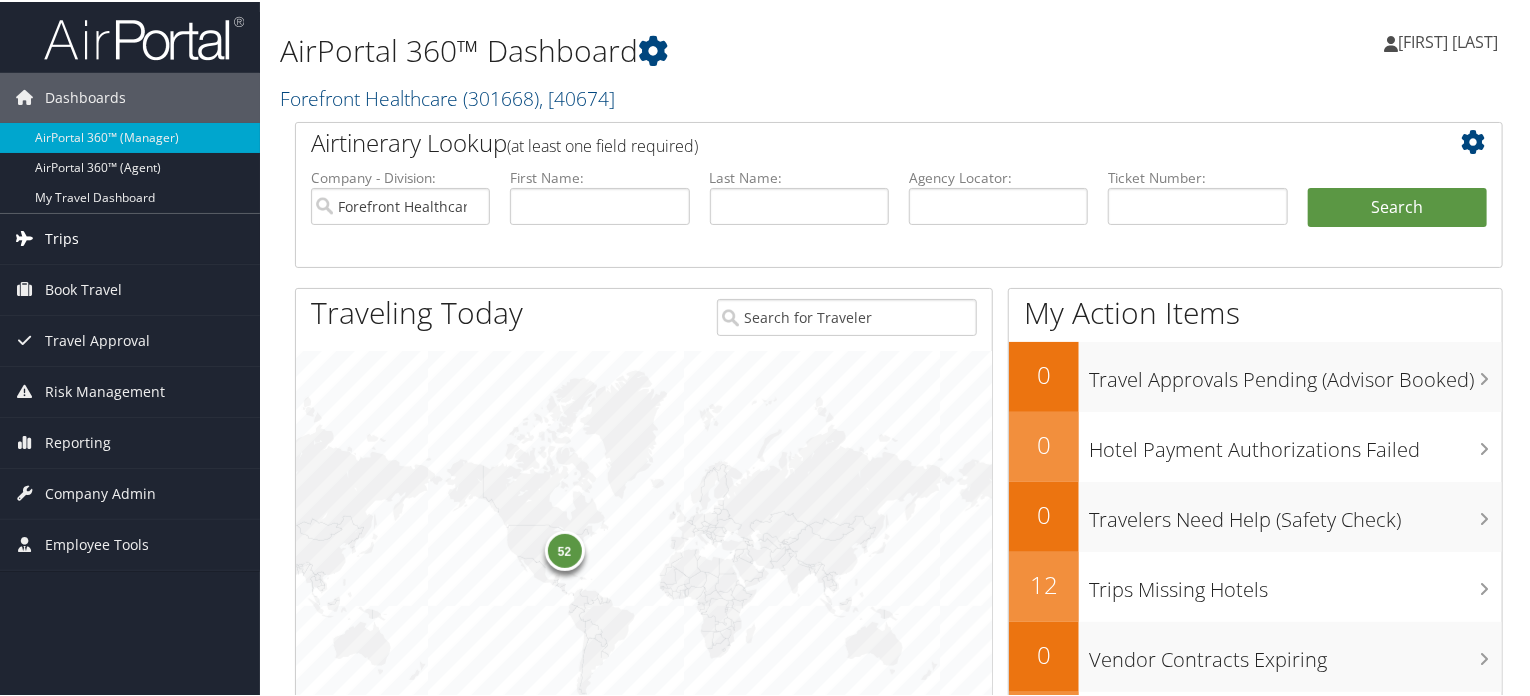 click at bounding box center [25, 236] 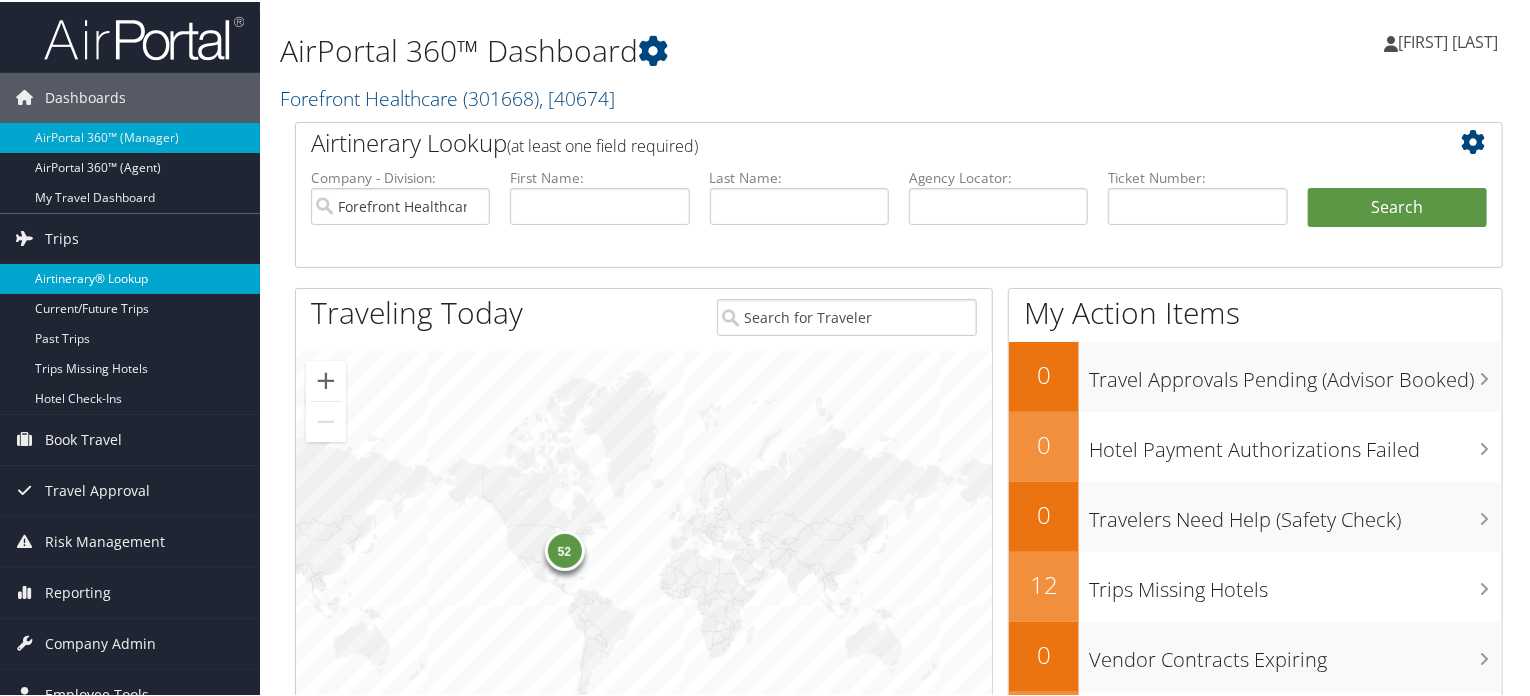 click on "Airtinerary® Lookup" at bounding box center (130, 277) 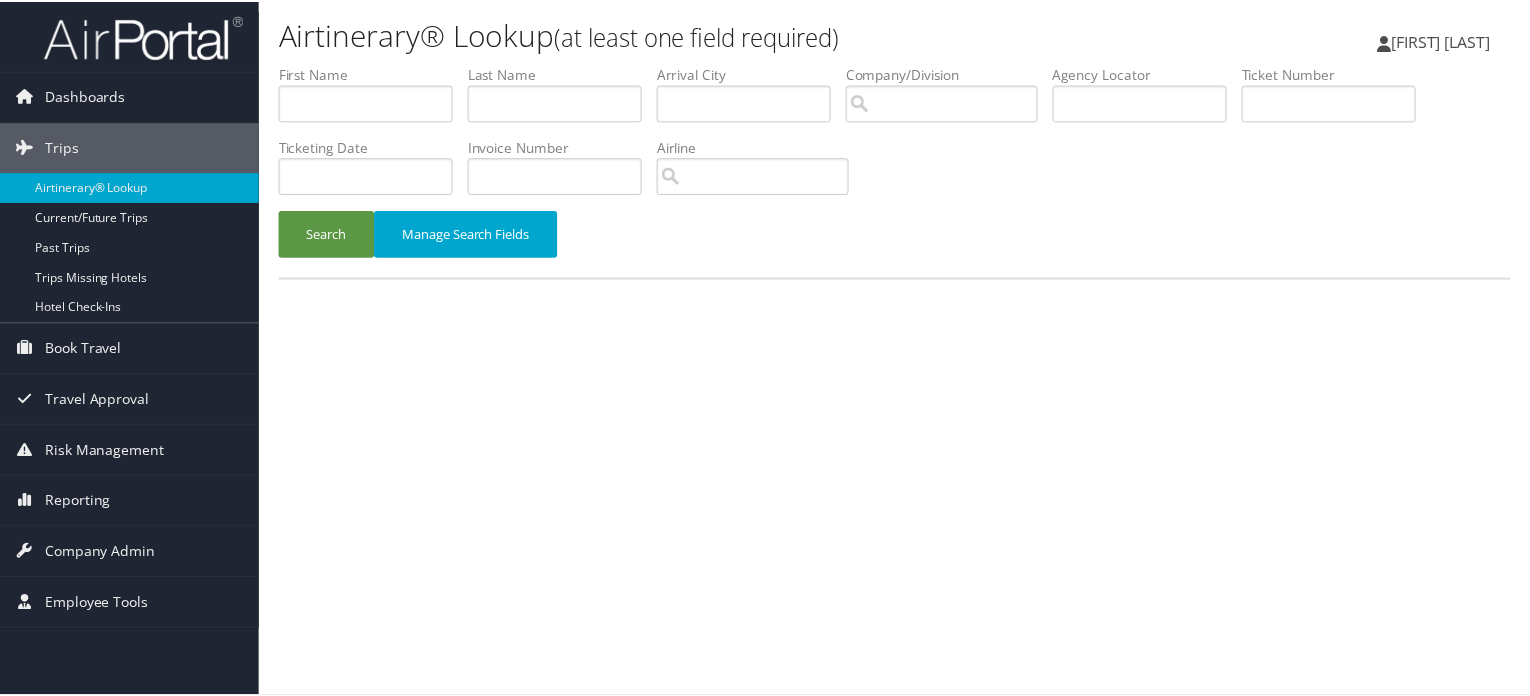 scroll, scrollTop: 0, scrollLeft: 0, axis: both 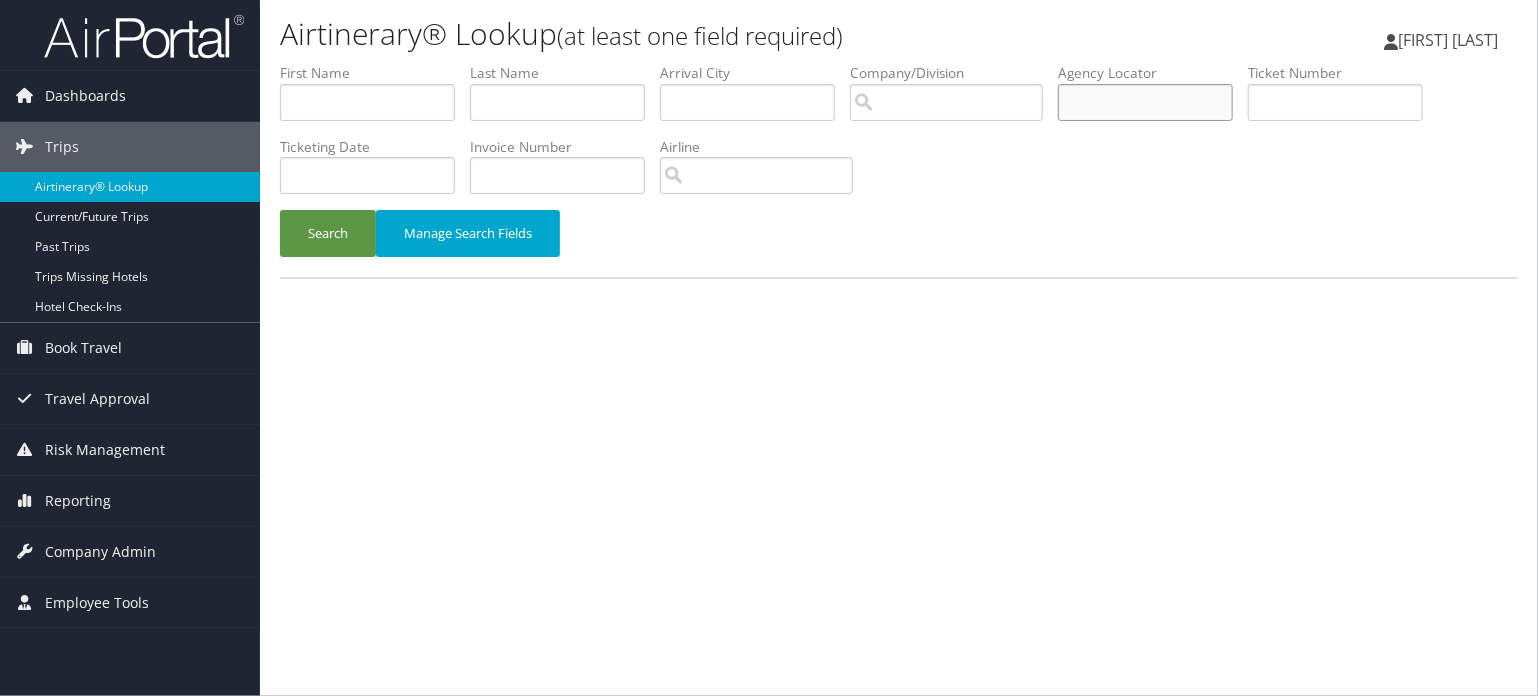 click at bounding box center [1145, 102] 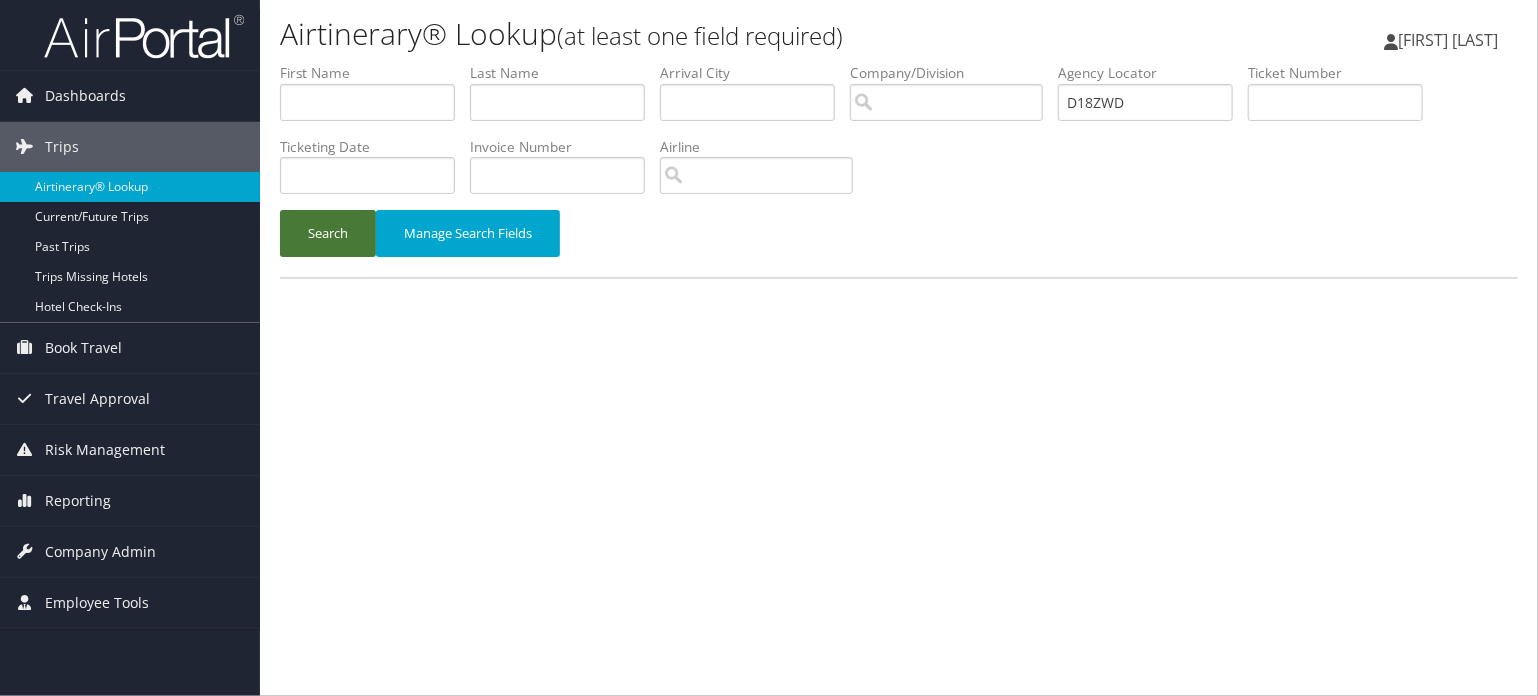 click on "Search" at bounding box center (328, 233) 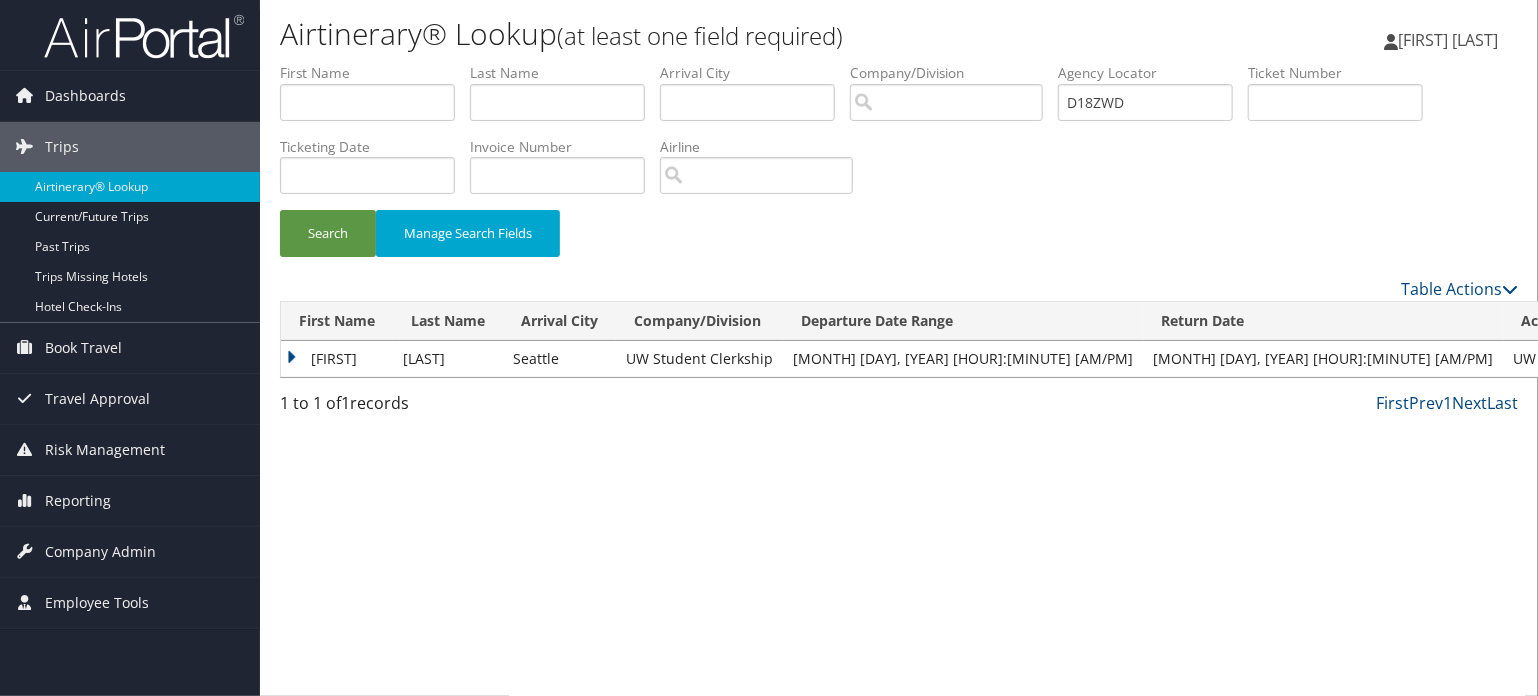 click on "MANUEL" at bounding box center (337, 359) 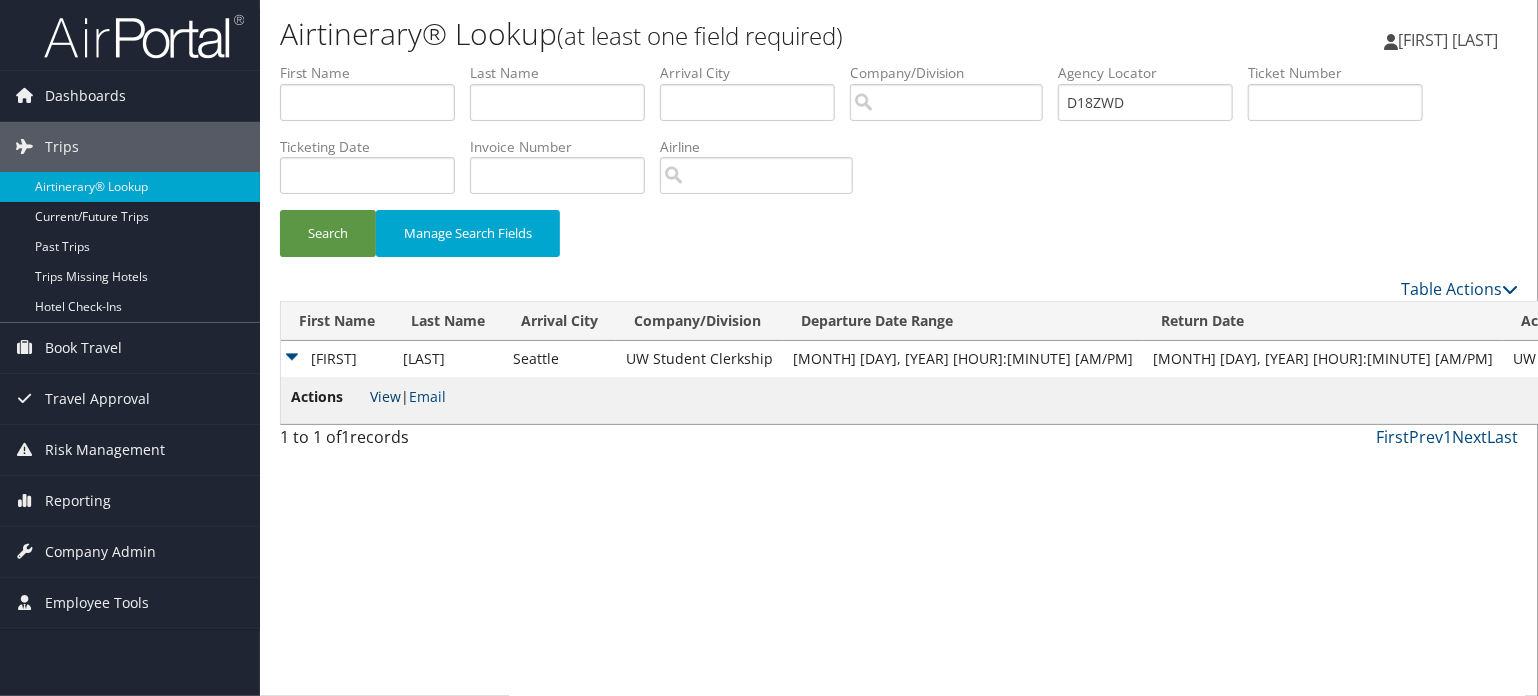 click on "View" at bounding box center (385, 396) 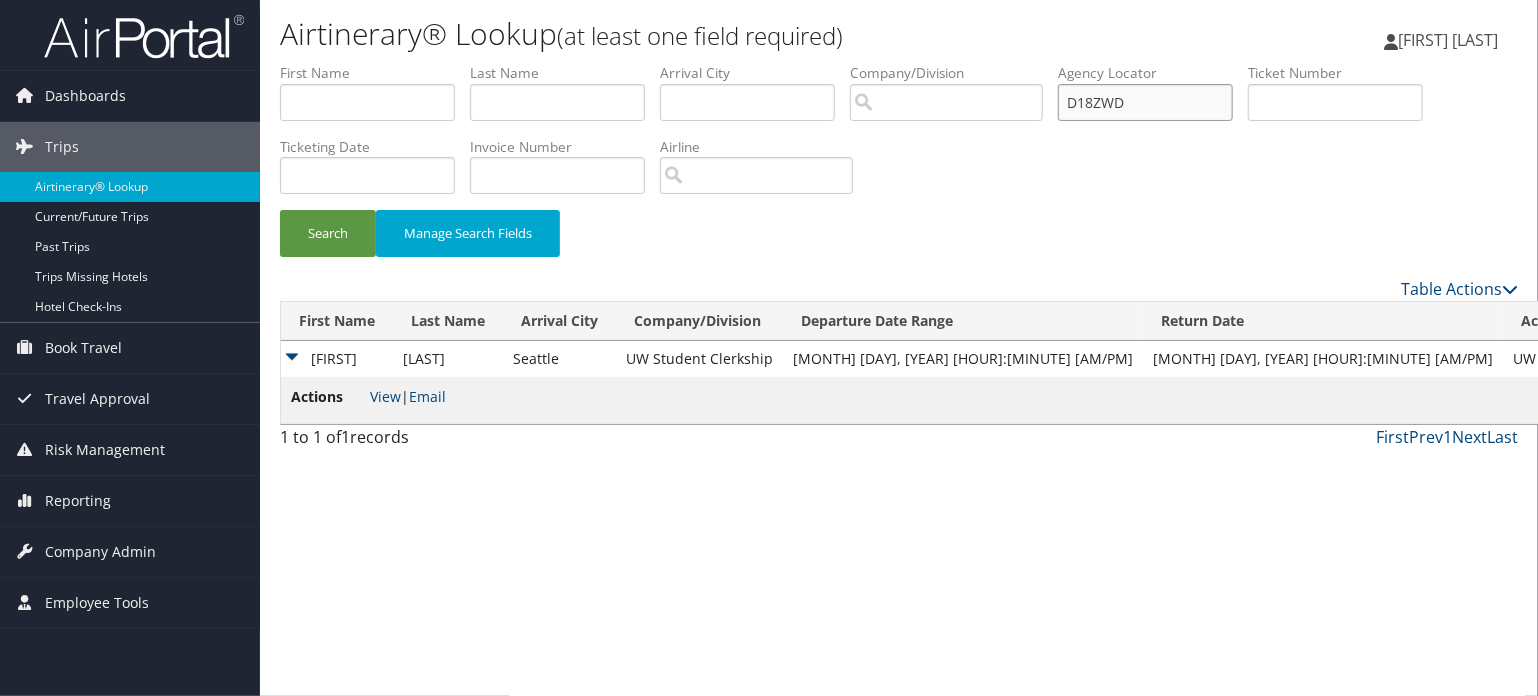 click on "D18ZWD" at bounding box center (1145, 102) 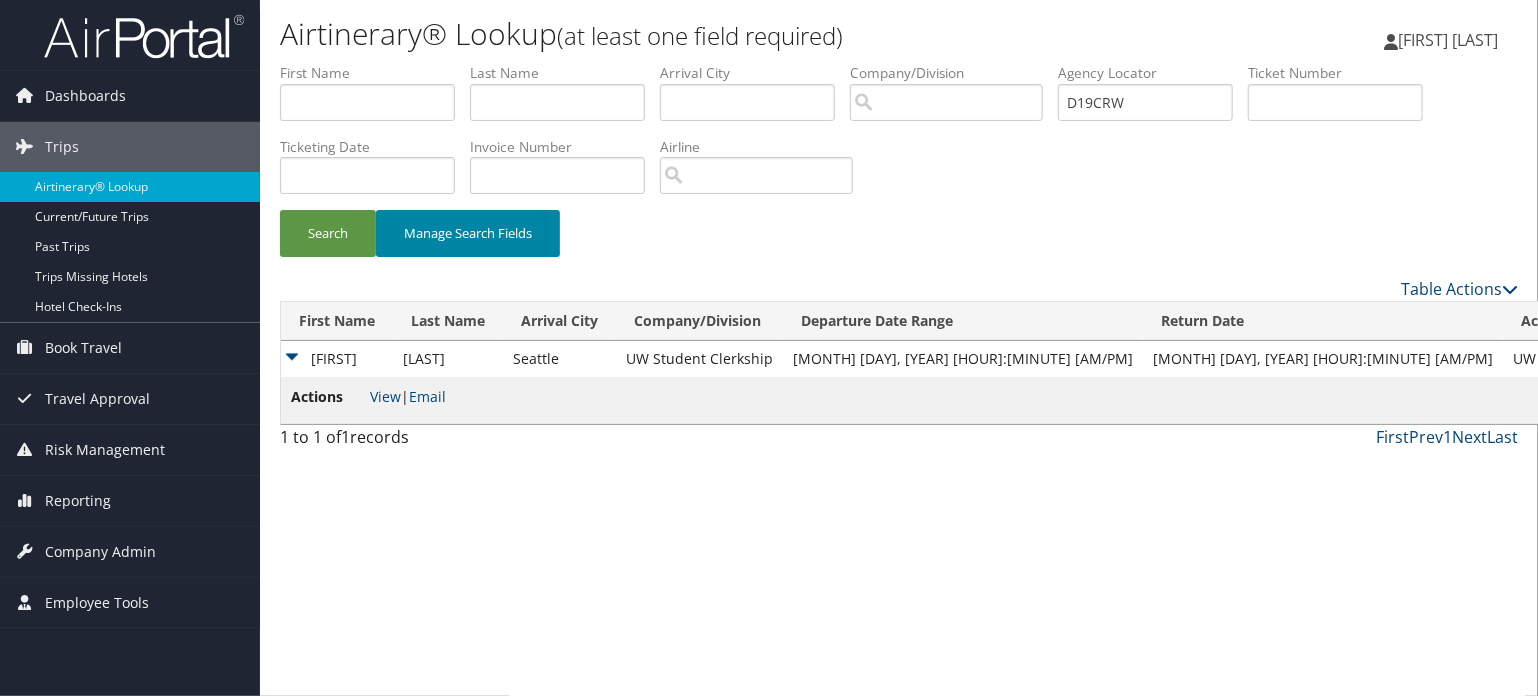click on "Manage Search Fields" at bounding box center [468, 233] 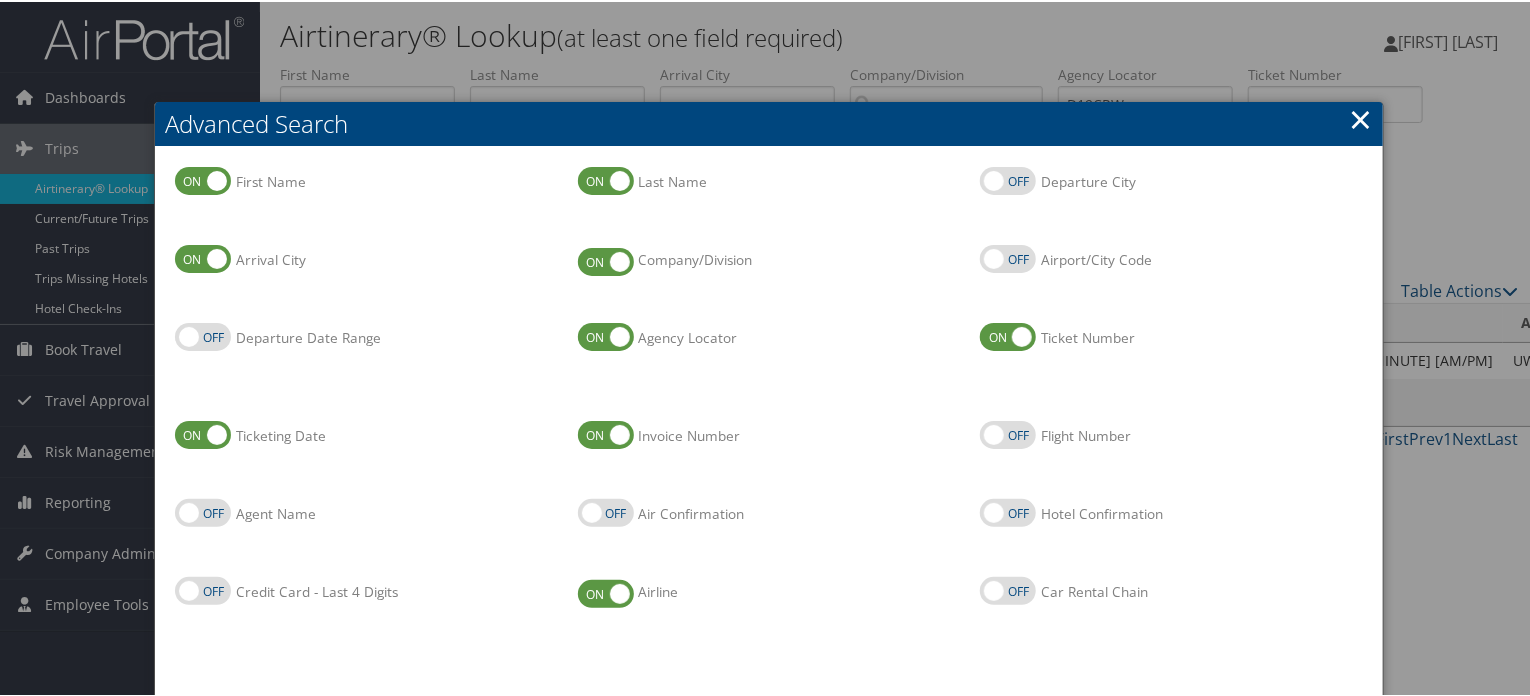click on "×" at bounding box center (1360, 117) 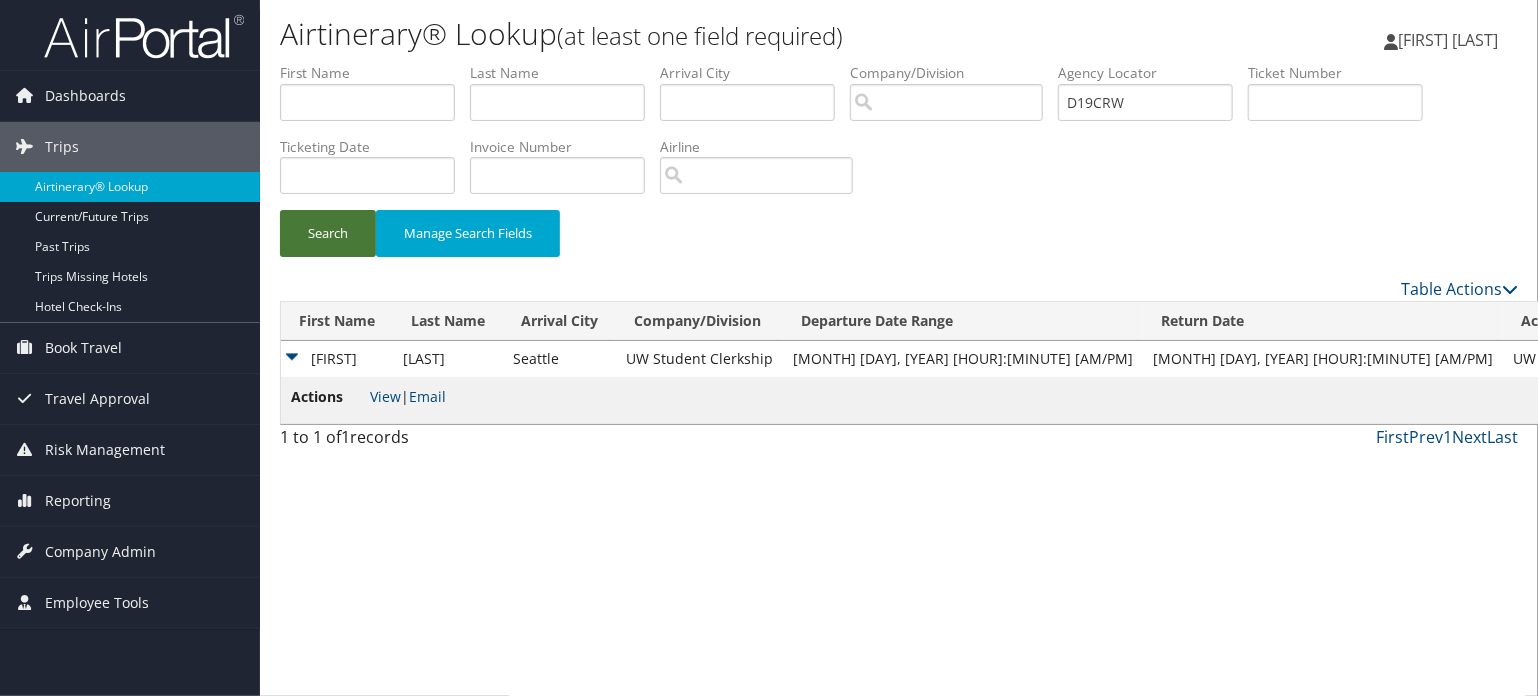 click on "Search" at bounding box center (328, 233) 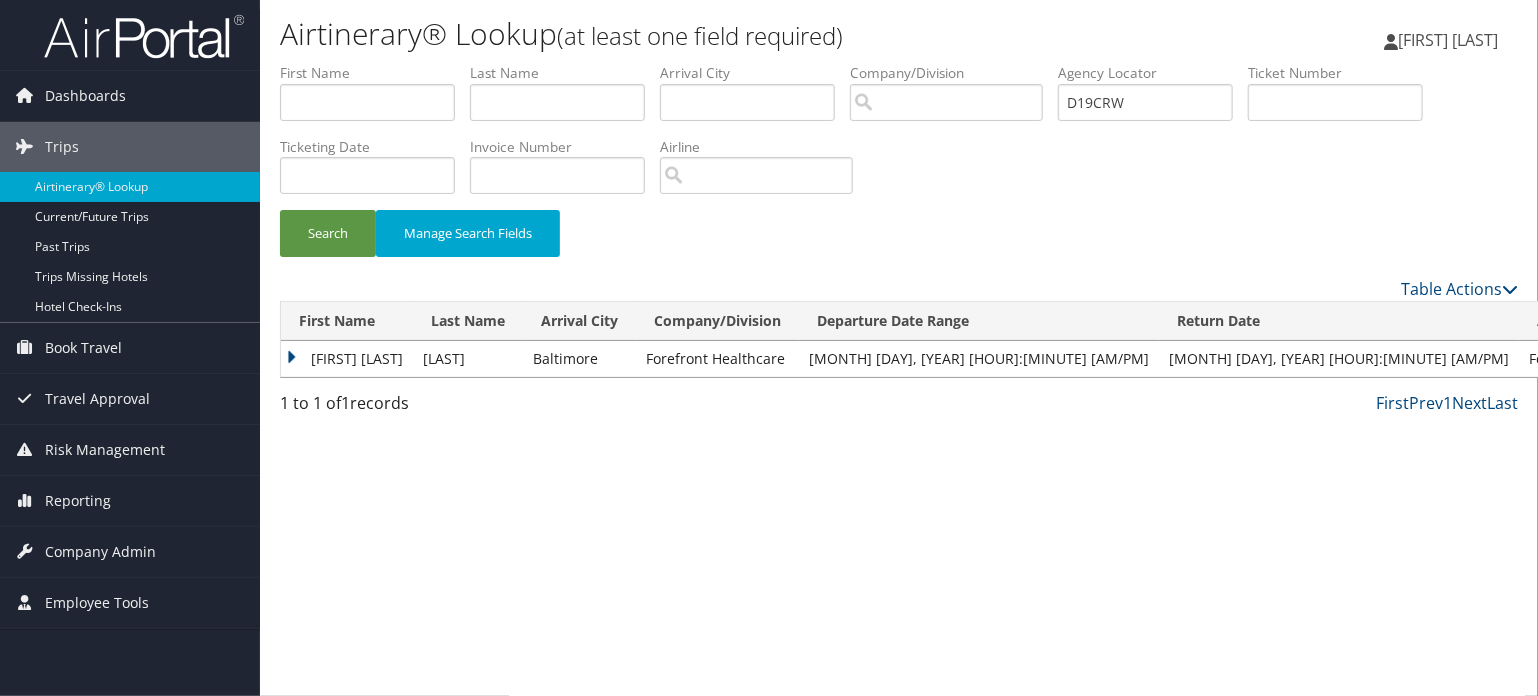 click on "BRYAN GEORGE" at bounding box center (347, 359) 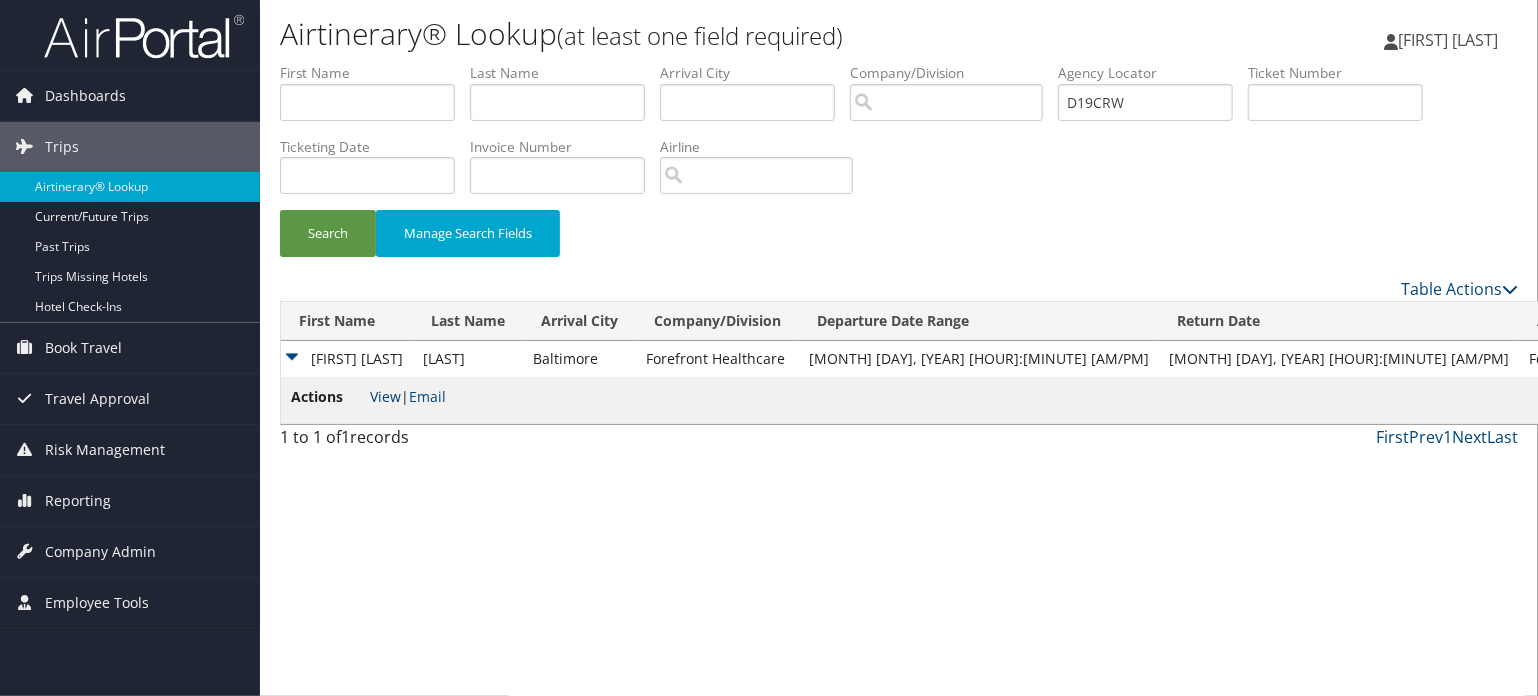 click on "View" at bounding box center (385, 396) 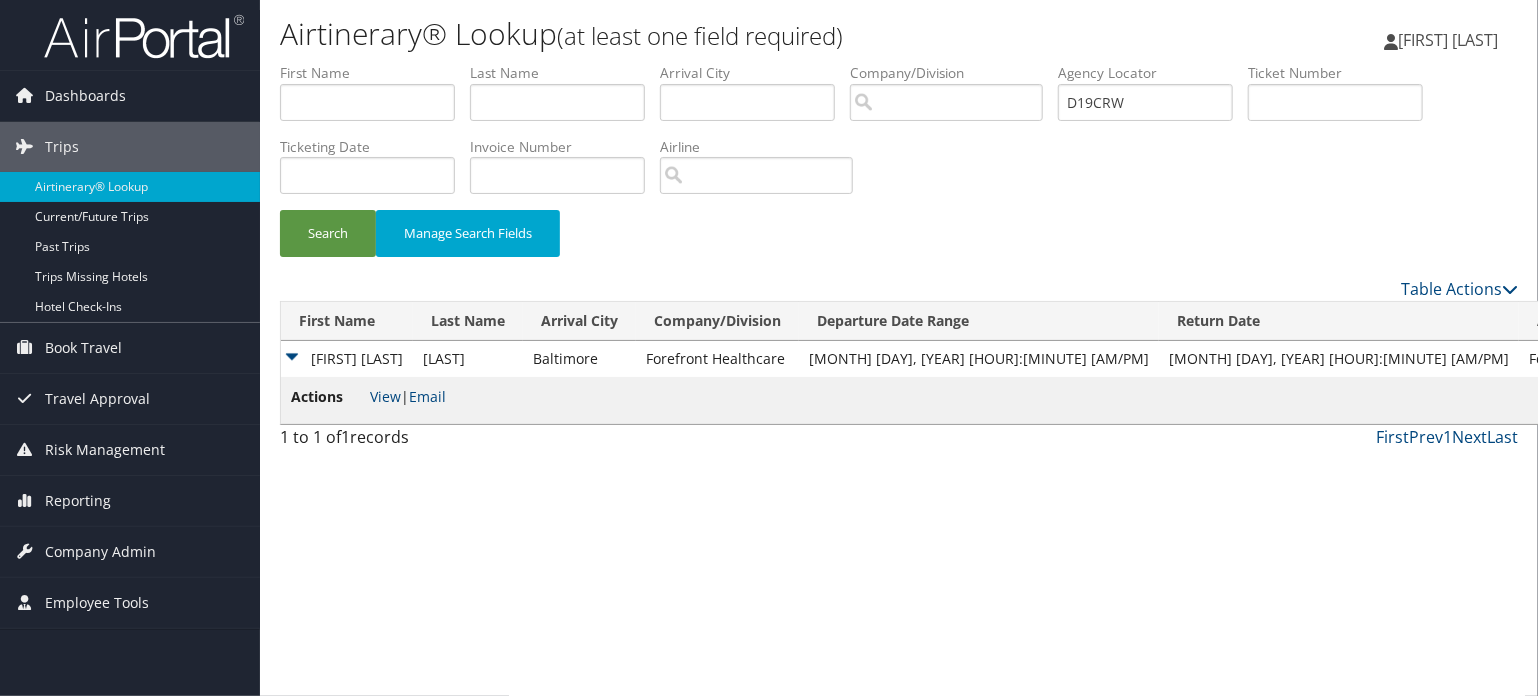 click on "D19CRW" at bounding box center [1749, 359] 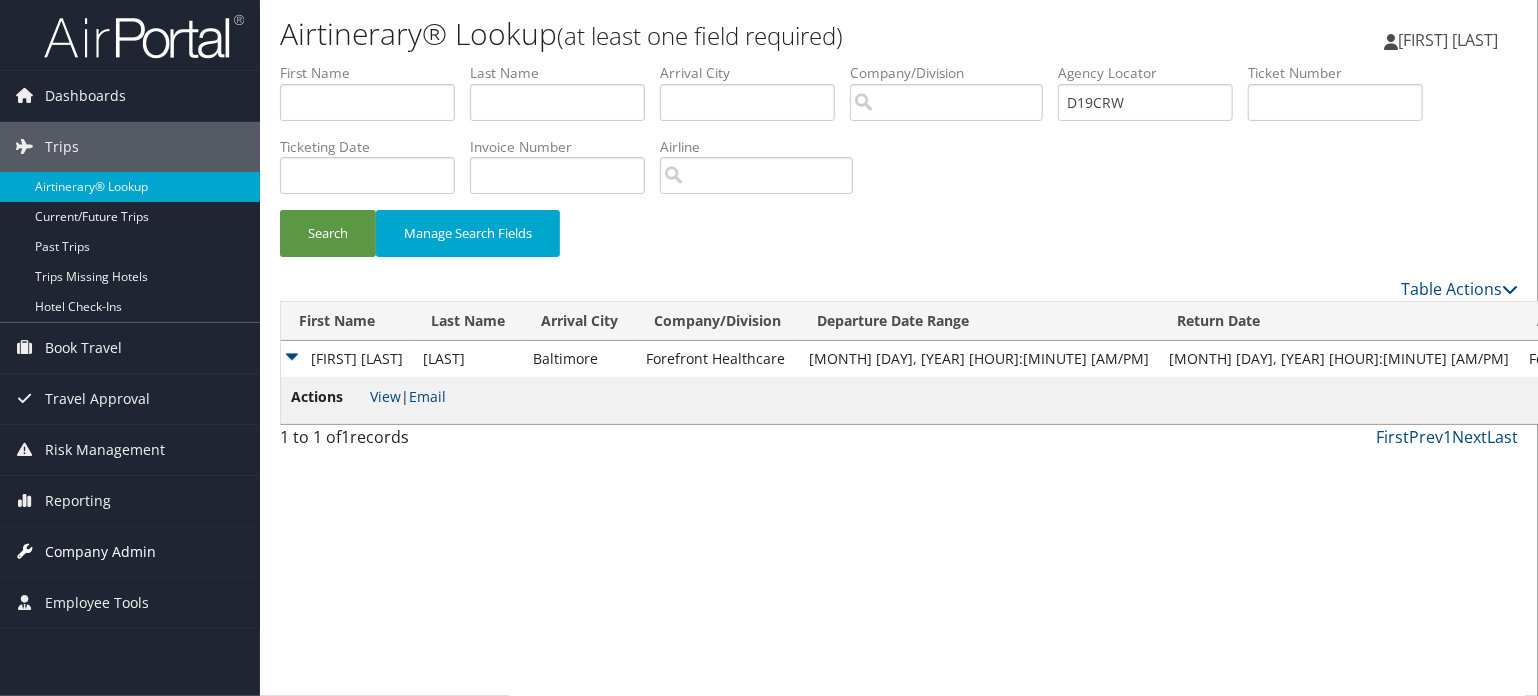 click on "Company Admin" at bounding box center [100, 552] 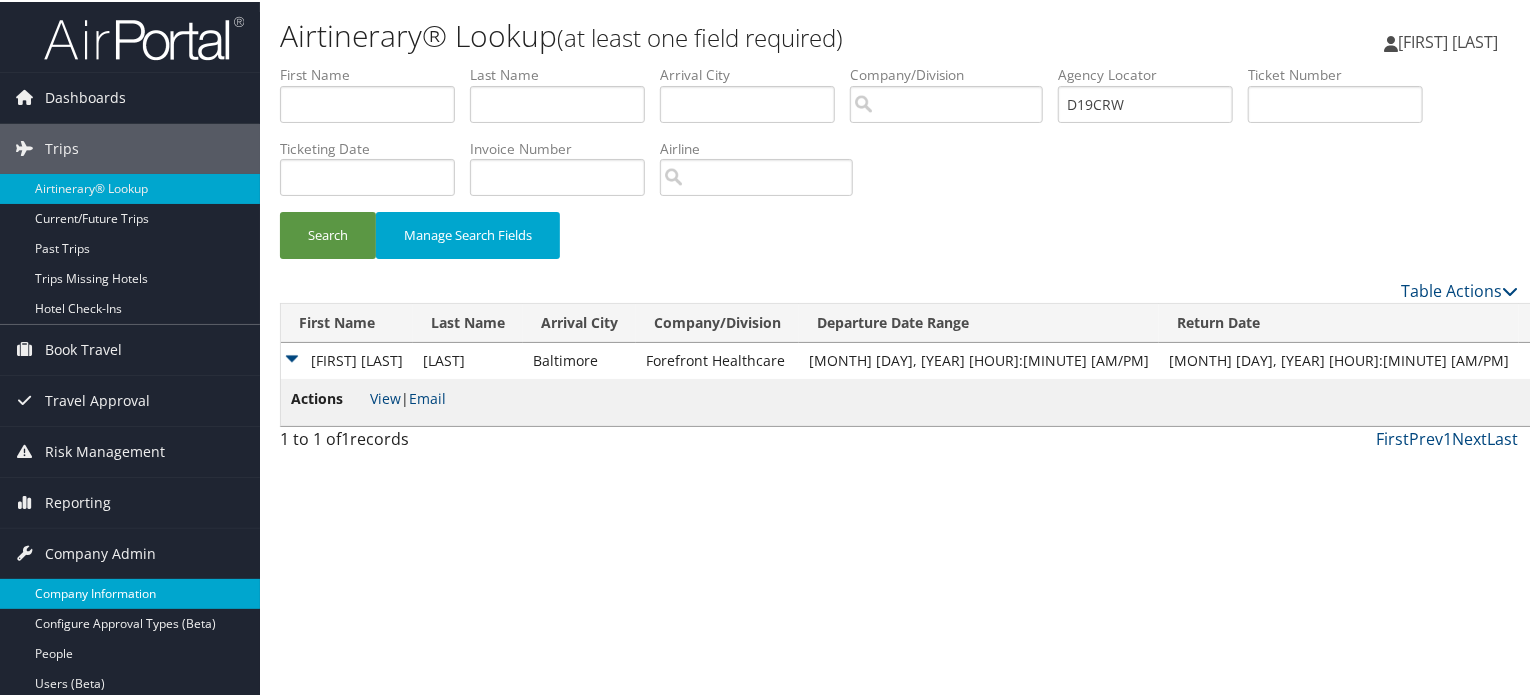 click on "Company Information" at bounding box center [130, 592] 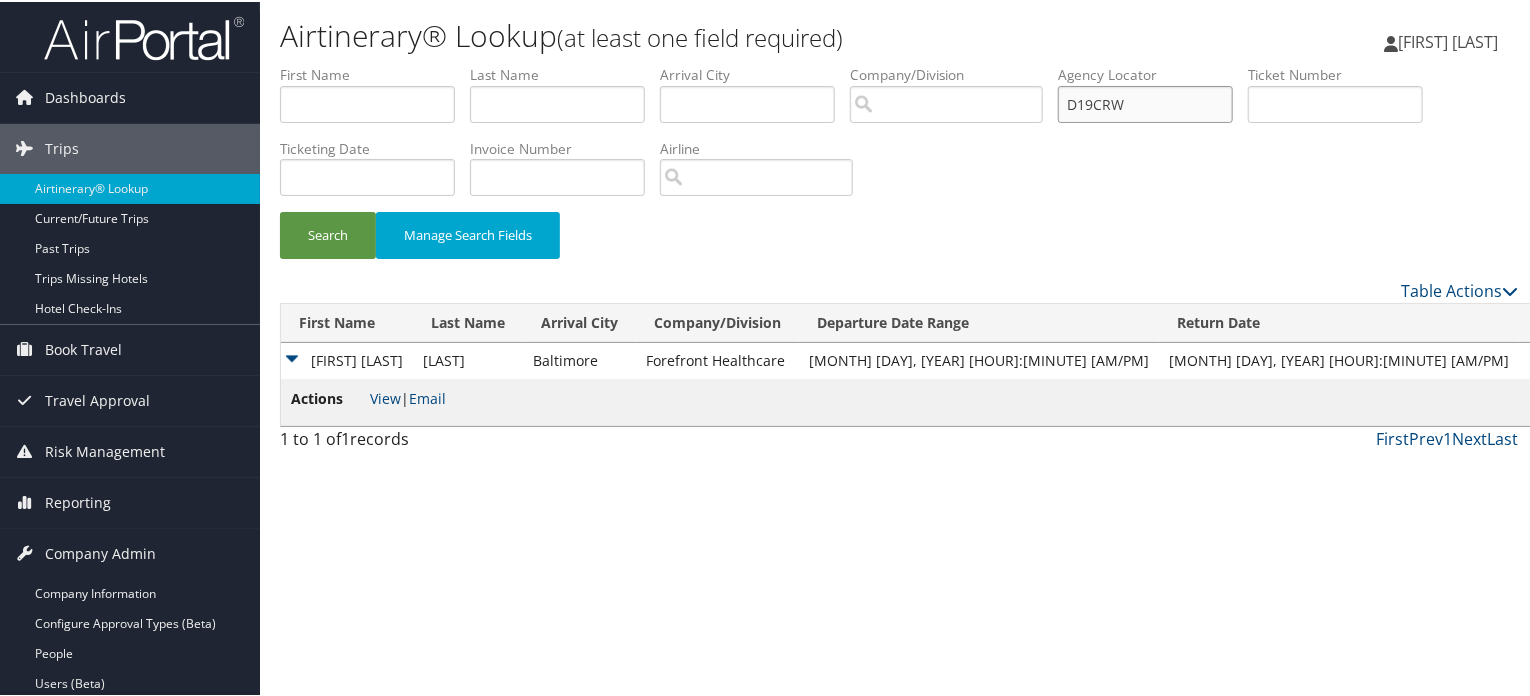 click on "D19CRW" at bounding box center [1145, 102] 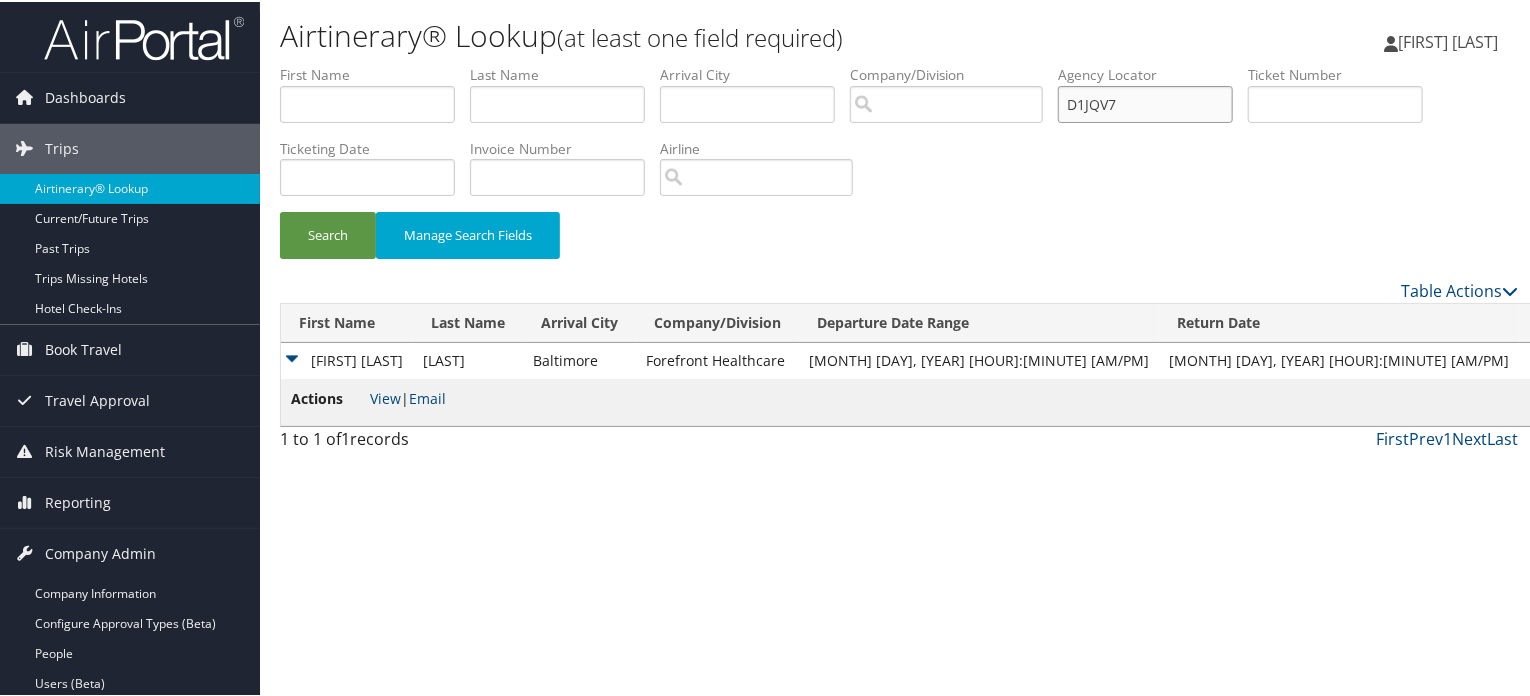 type on "D1JQV7" 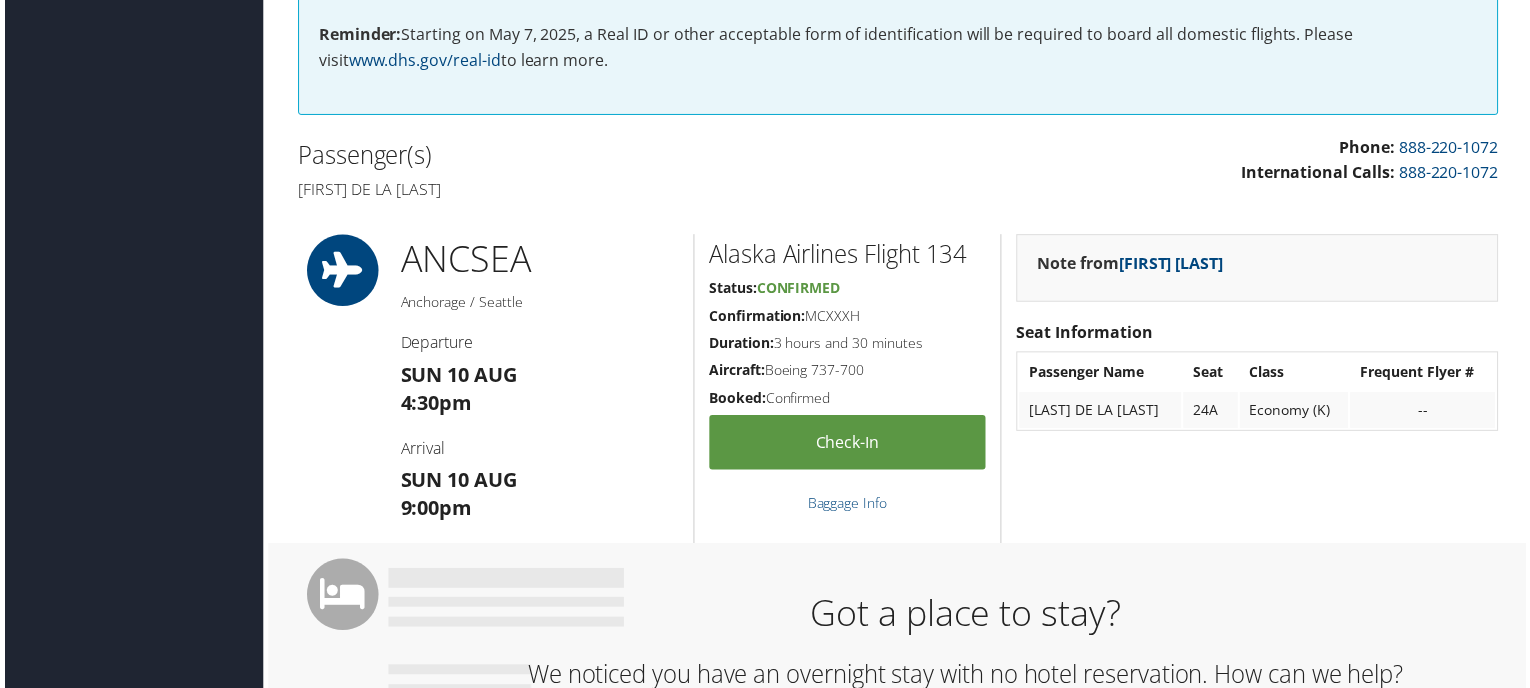 scroll, scrollTop: 100, scrollLeft: 0, axis: vertical 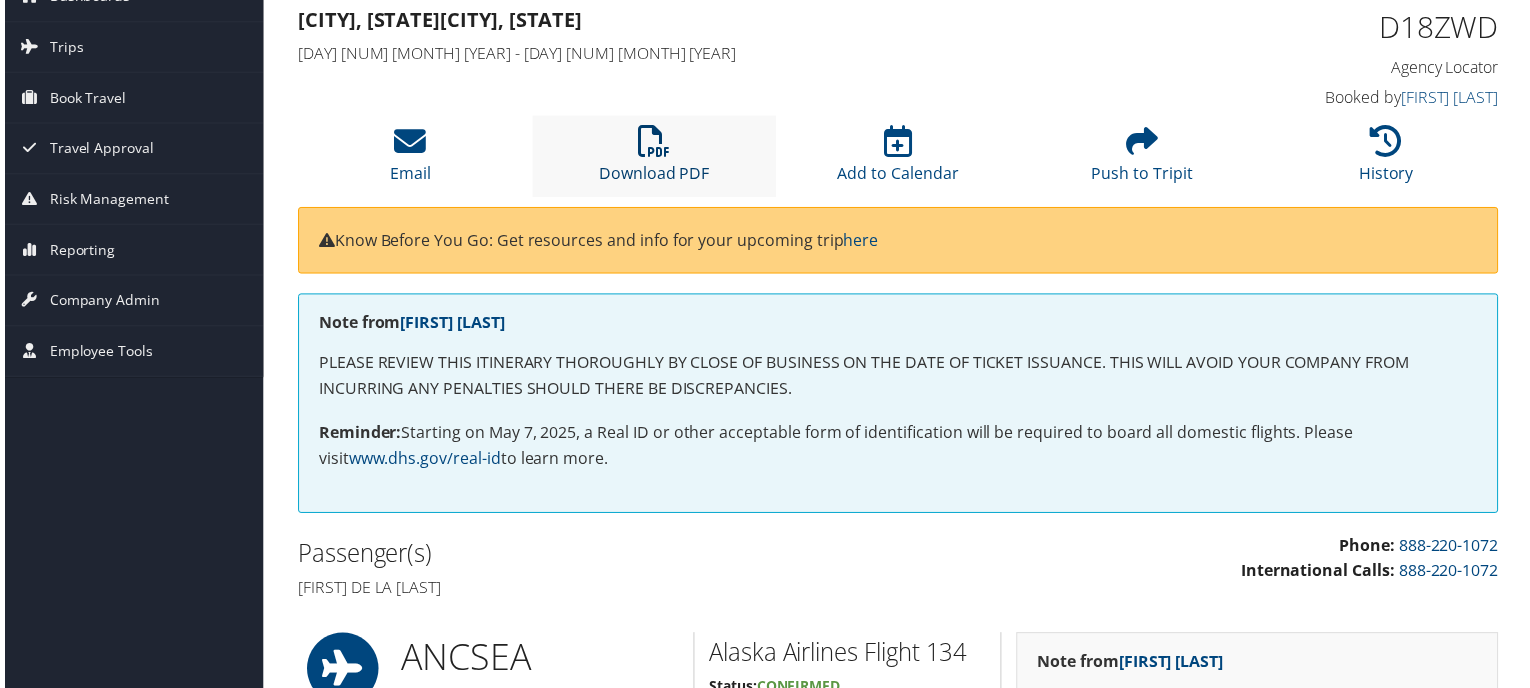 click on "Download PDF" at bounding box center [653, 161] 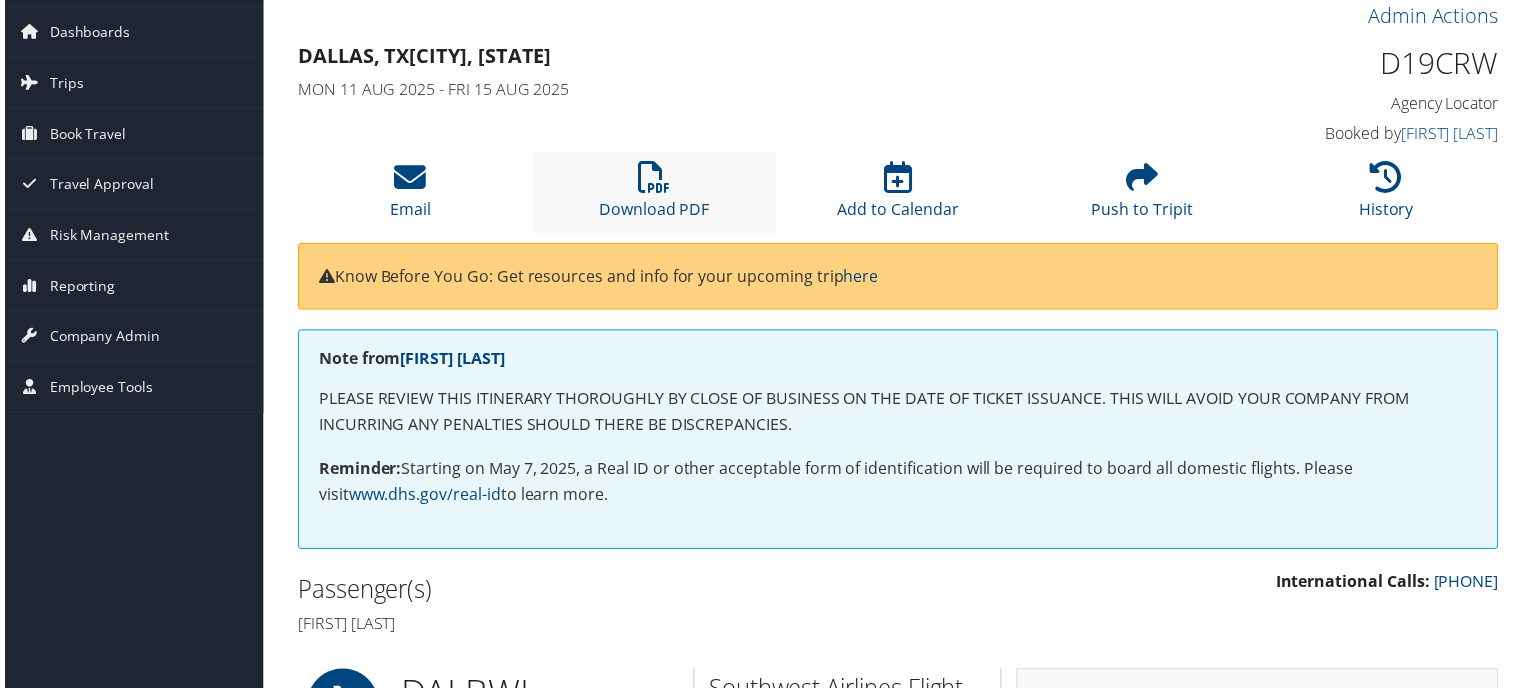 scroll, scrollTop: 0, scrollLeft: 0, axis: both 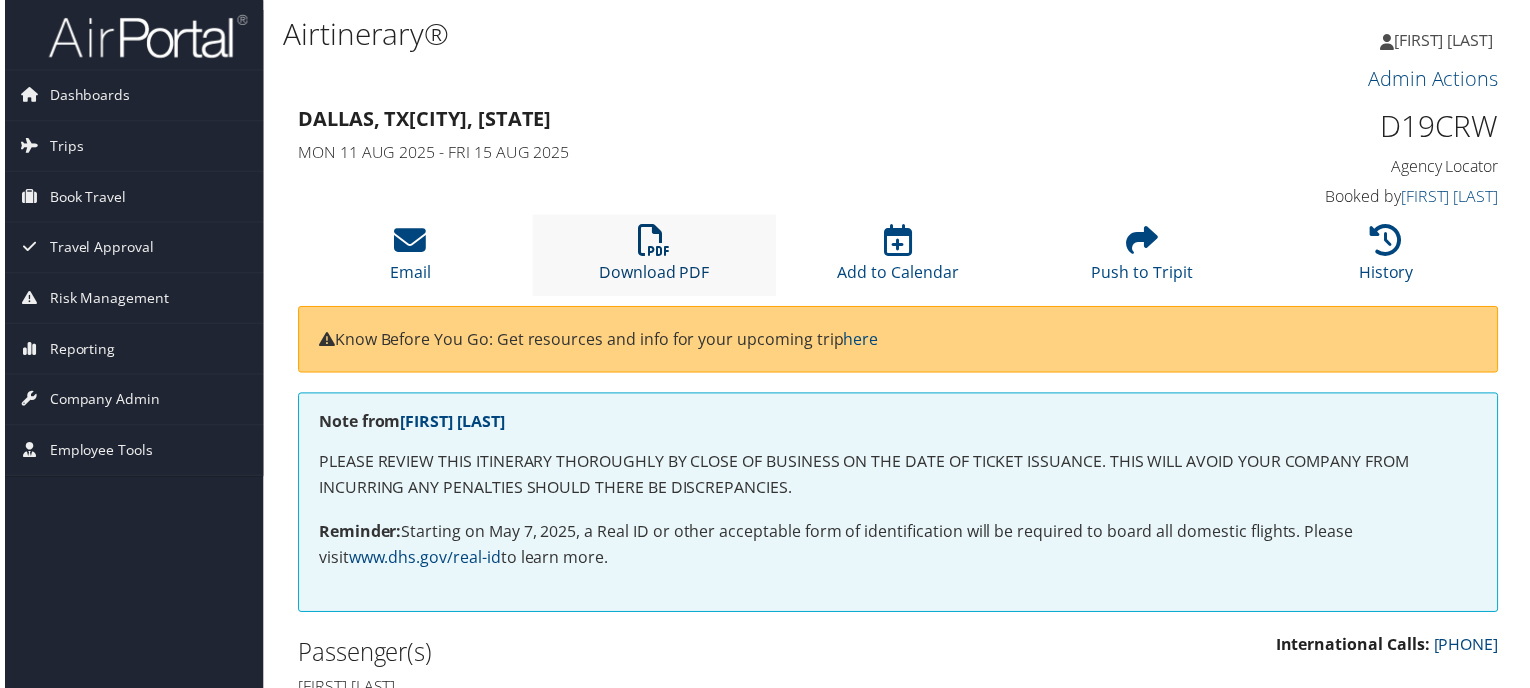 click at bounding box center (653, 242) 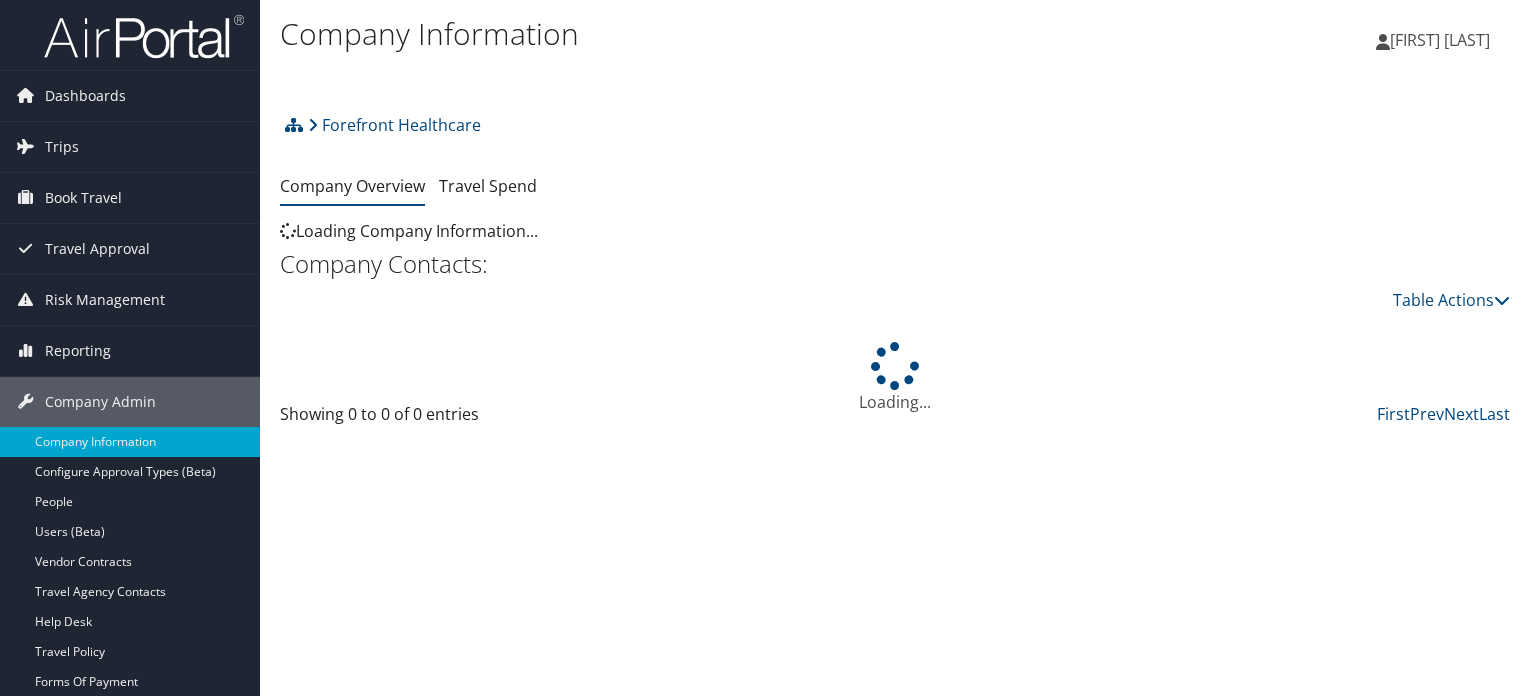 scroll, scrollTop: 0, scrollLeft: 0, axis: both 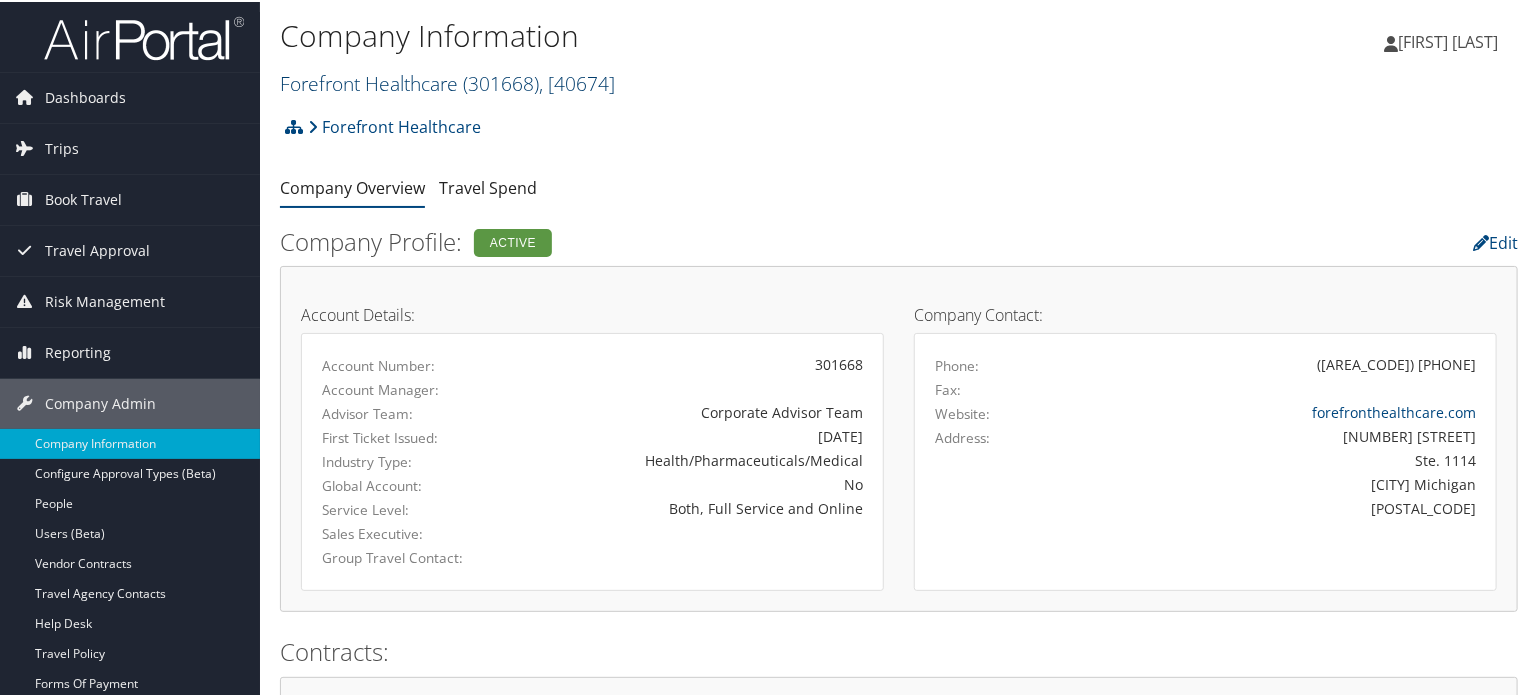 click on ", [ 40674 ]" at bounding box center [577, 81] 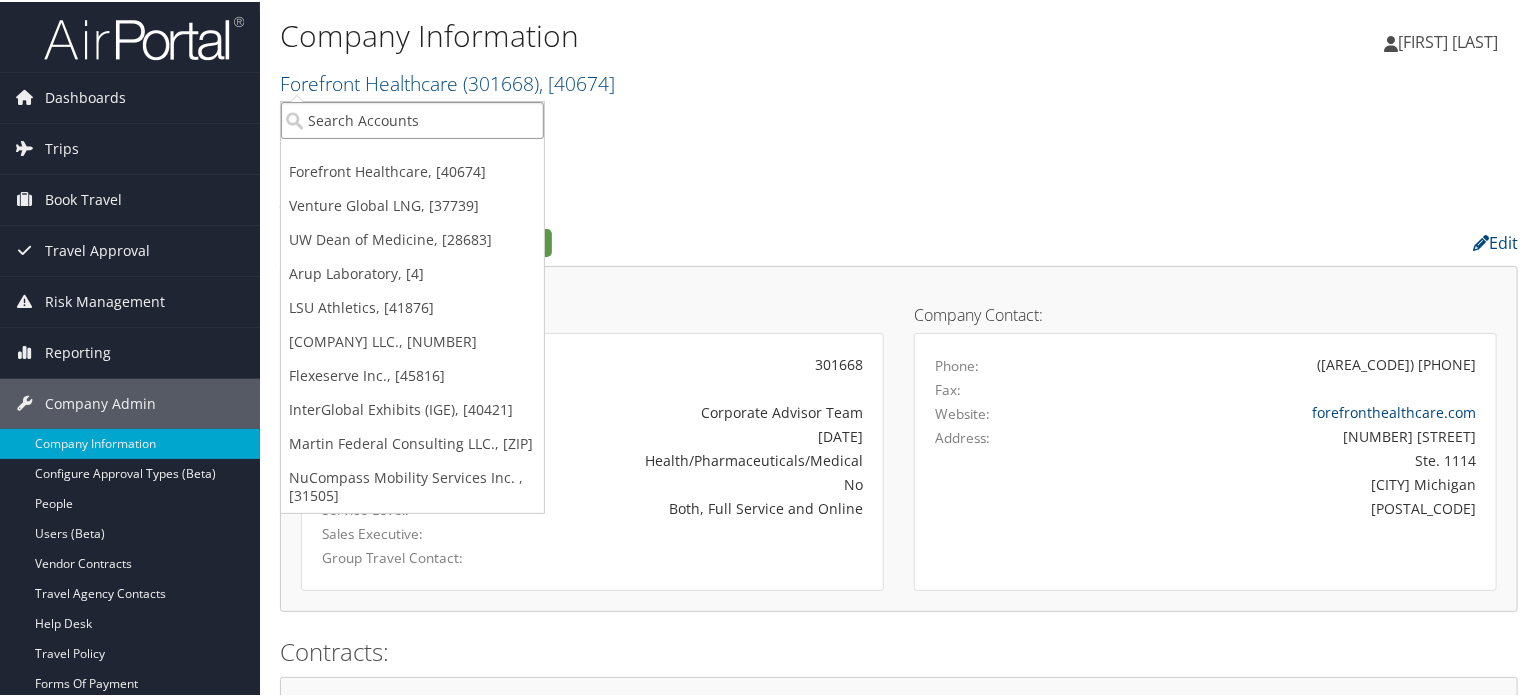 click at bounding box center [412, 118] 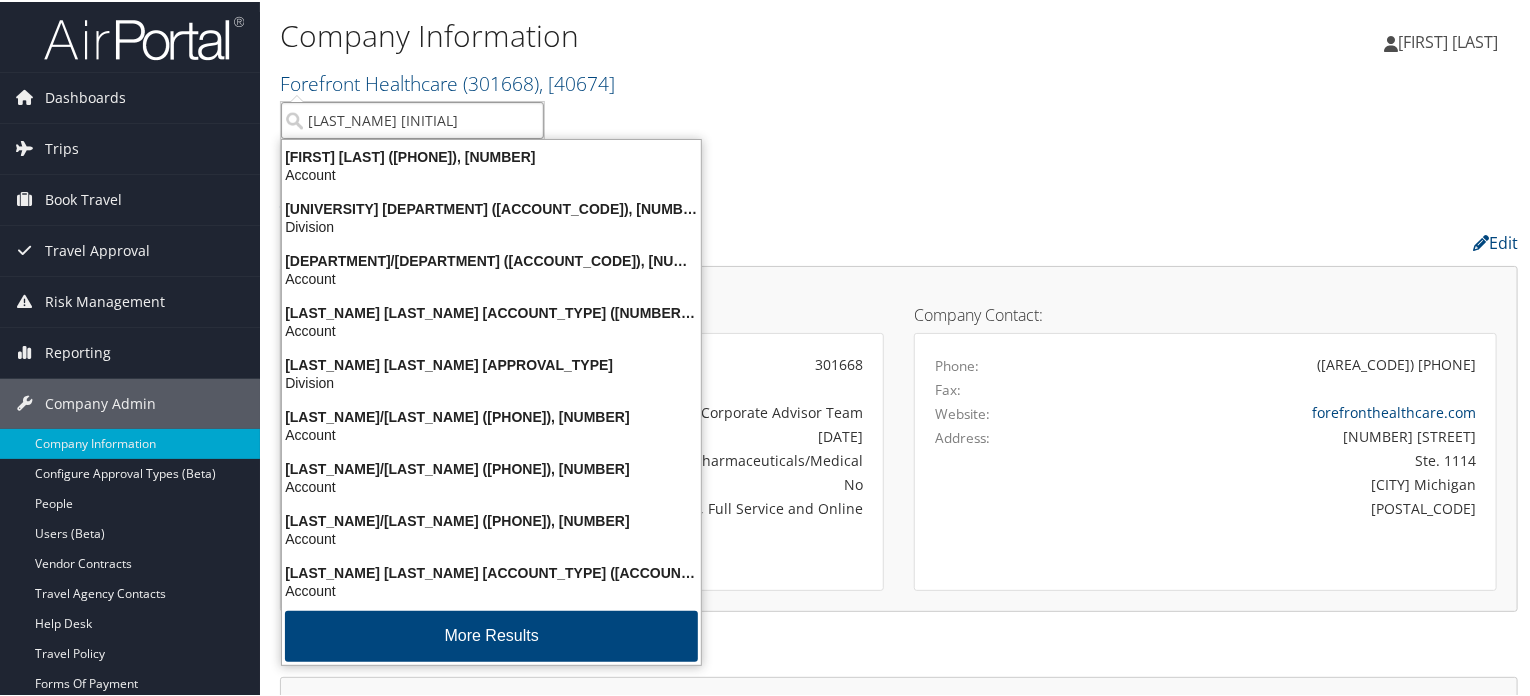 type on "DEAN OF" 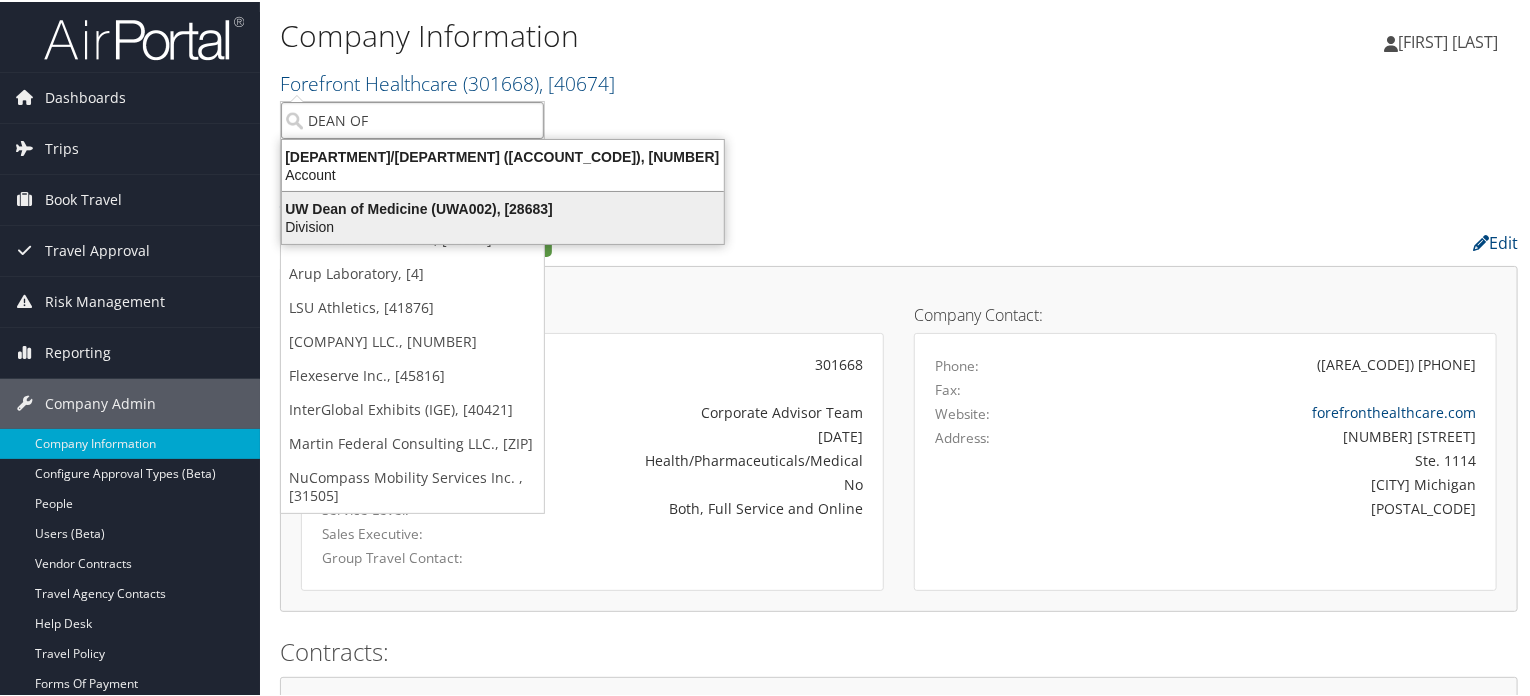 click on "Division" at bounding box center [503, 225] 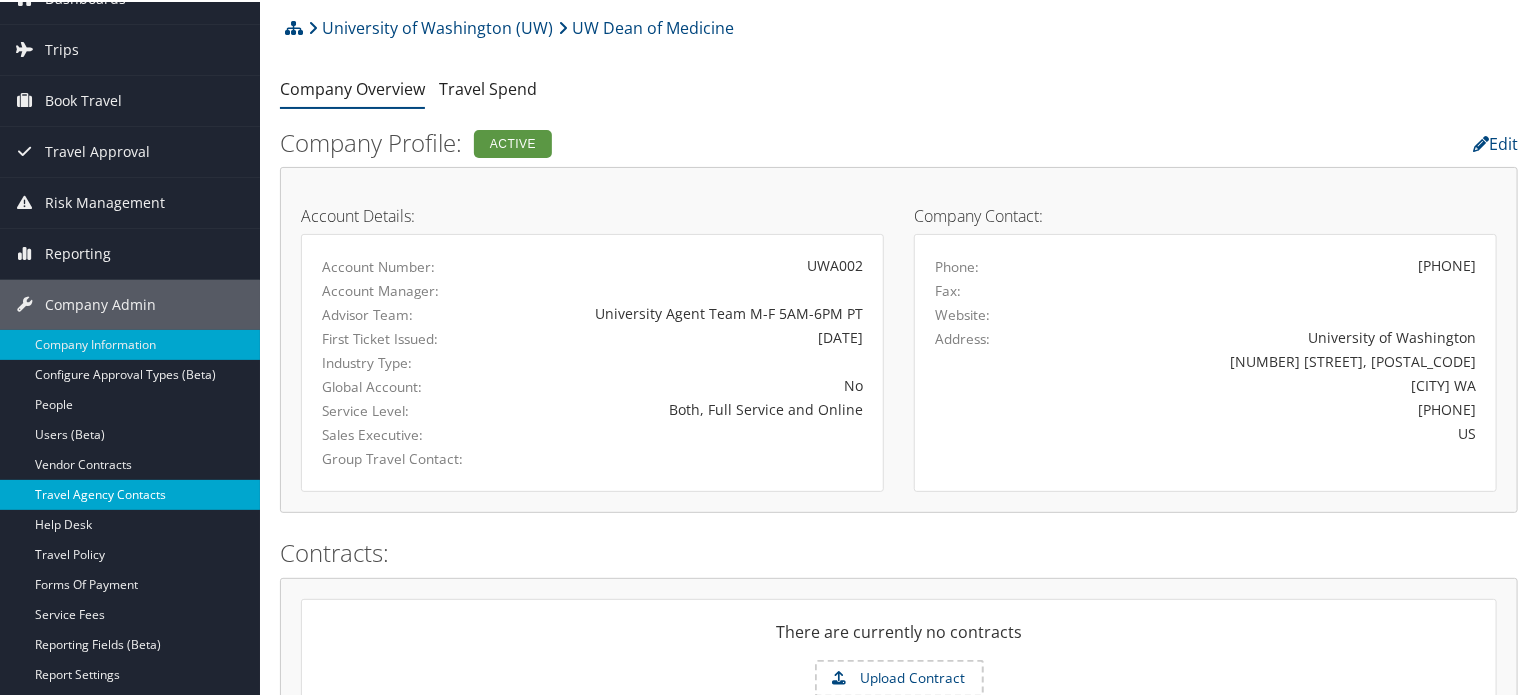 scroll, scrollTop: 200, scrollLeft: 0, axis: vertical 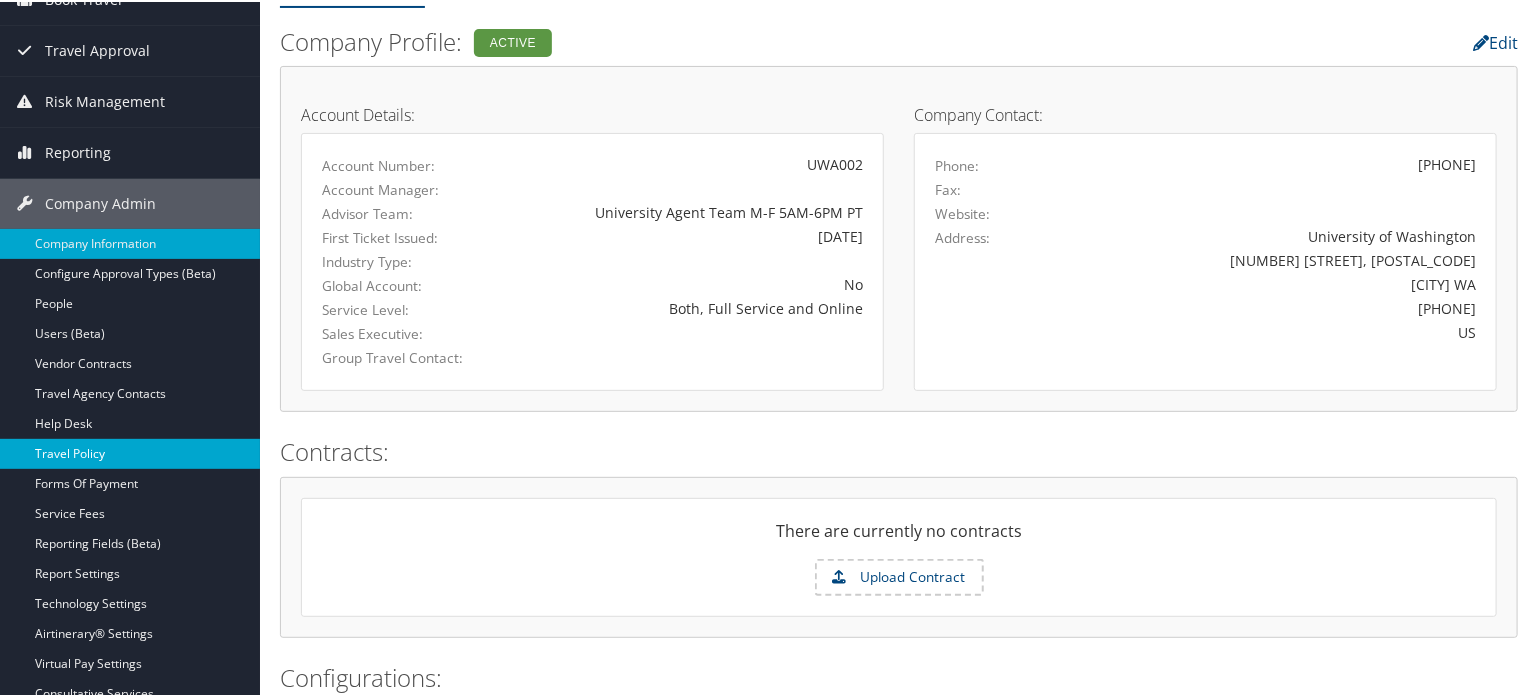 click on "Travel Policy" at bounding box center (130, 452) 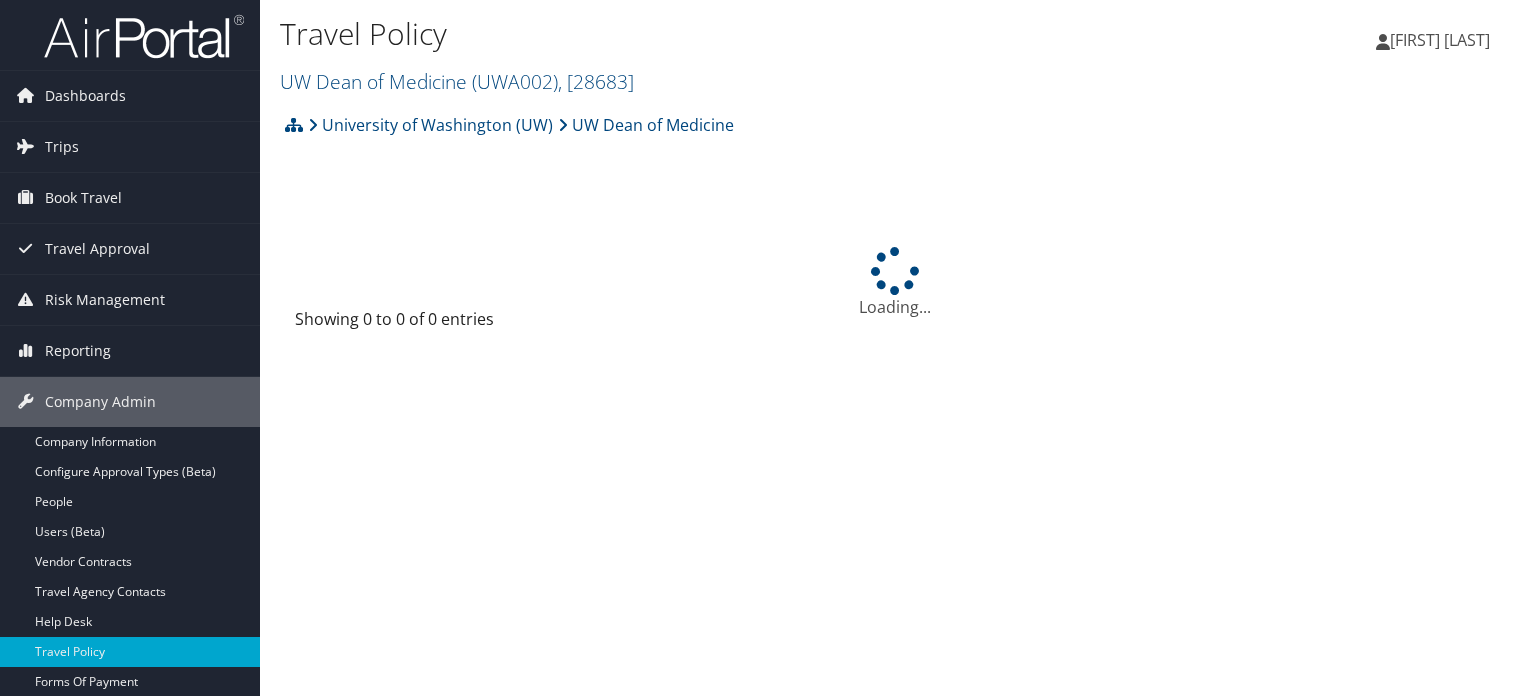 scroll, scrollTop: 0, scrollLeft: 0, axis: both 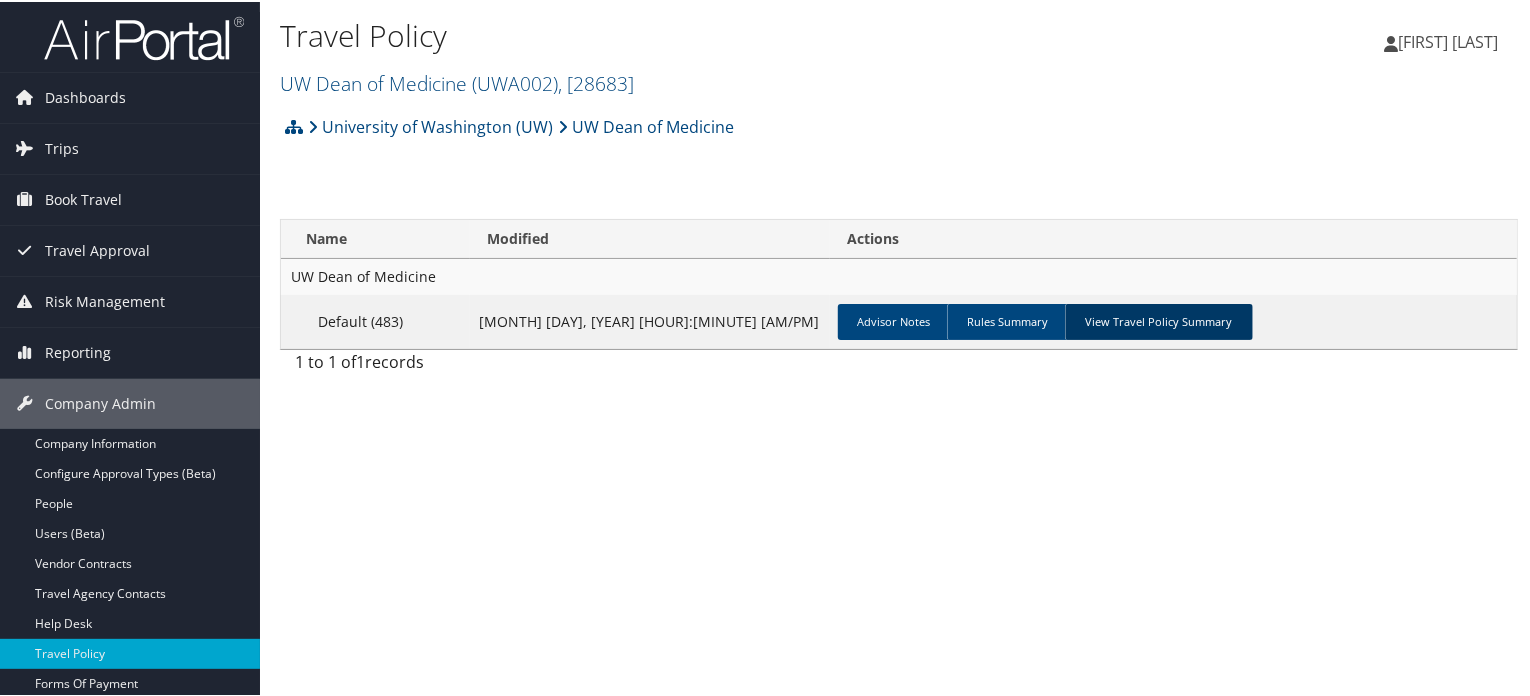 click on "View Travel Policy Summary" at bounding box center [1159, 320] 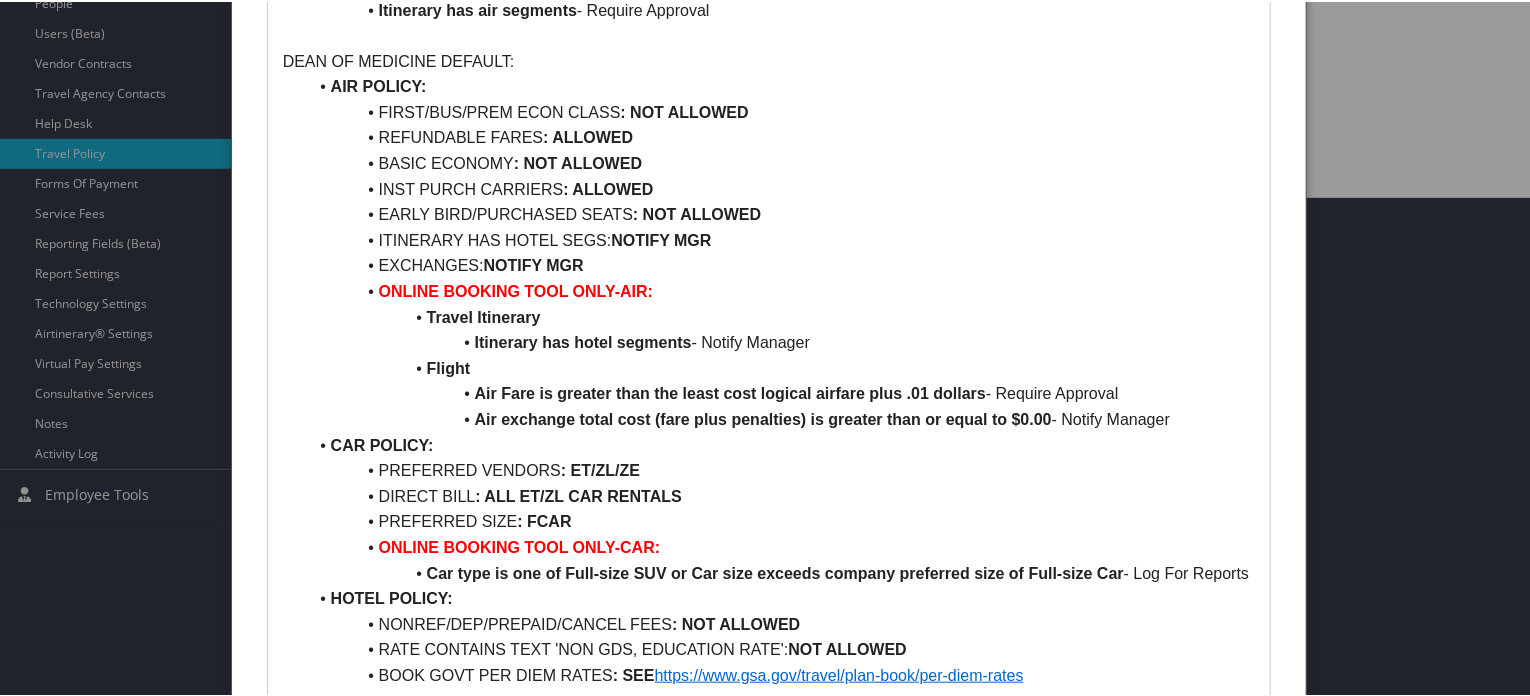 scroll, scrollTop: 100, scrollLeft: 0, axis: vertical 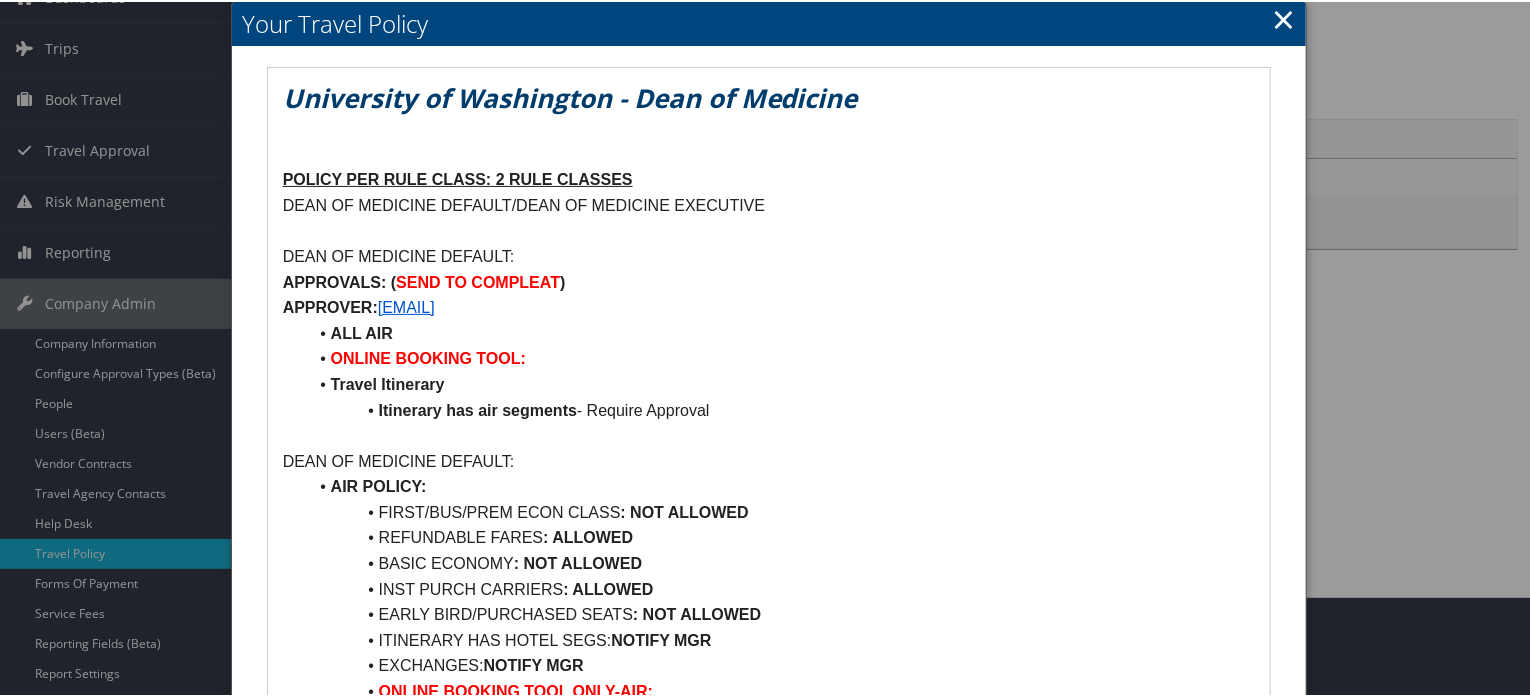 click on "×" at bounding box center [1283, 17] 